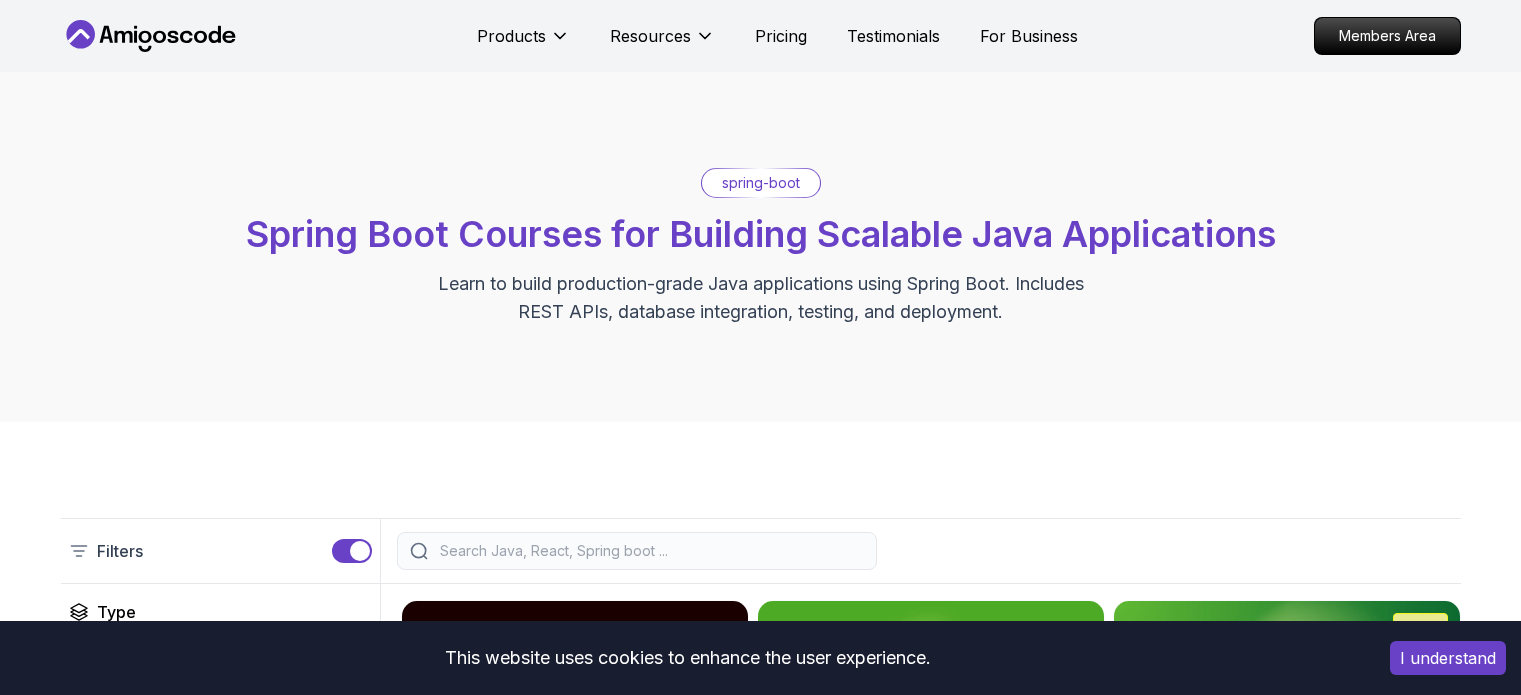 scroll, scrollTop: 0, scrollLeft: 0, axis: both 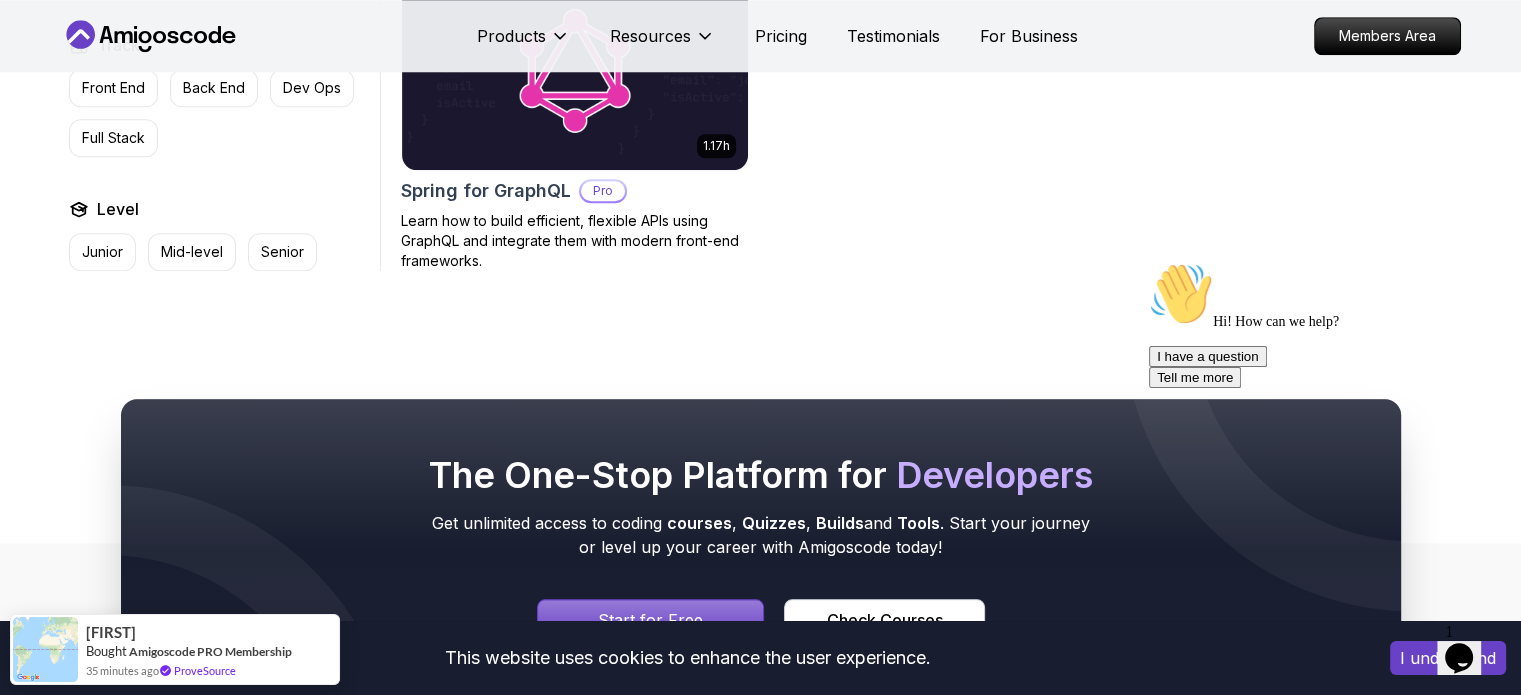 click on "This website uses cookies to enhance the user experience. I understand Products Resources Pricing Testimonials For Business Members Area Products Resources Pricing Testimonials For Business Members Area spring-boot Spring Boot Courses for Building Scalable Java Applications Learn to build production-grade Java applications using Spring Boot. Includes REST APIs, database integration, testing, and deployment. Filters Filters Type Course Build Price Pro Free Instructors Nelson Djalo Richard Abz Duration 0-1 Hour 1-3 Hours +3 Hours Track Front End Back End Dev Ops Full Stack Level Junior Mid-level Senior 5.18h Advanced Spring Boot Pro 3.30h Building APIs with Spring Boot Pro NEW" at bounding box center (760, -291) 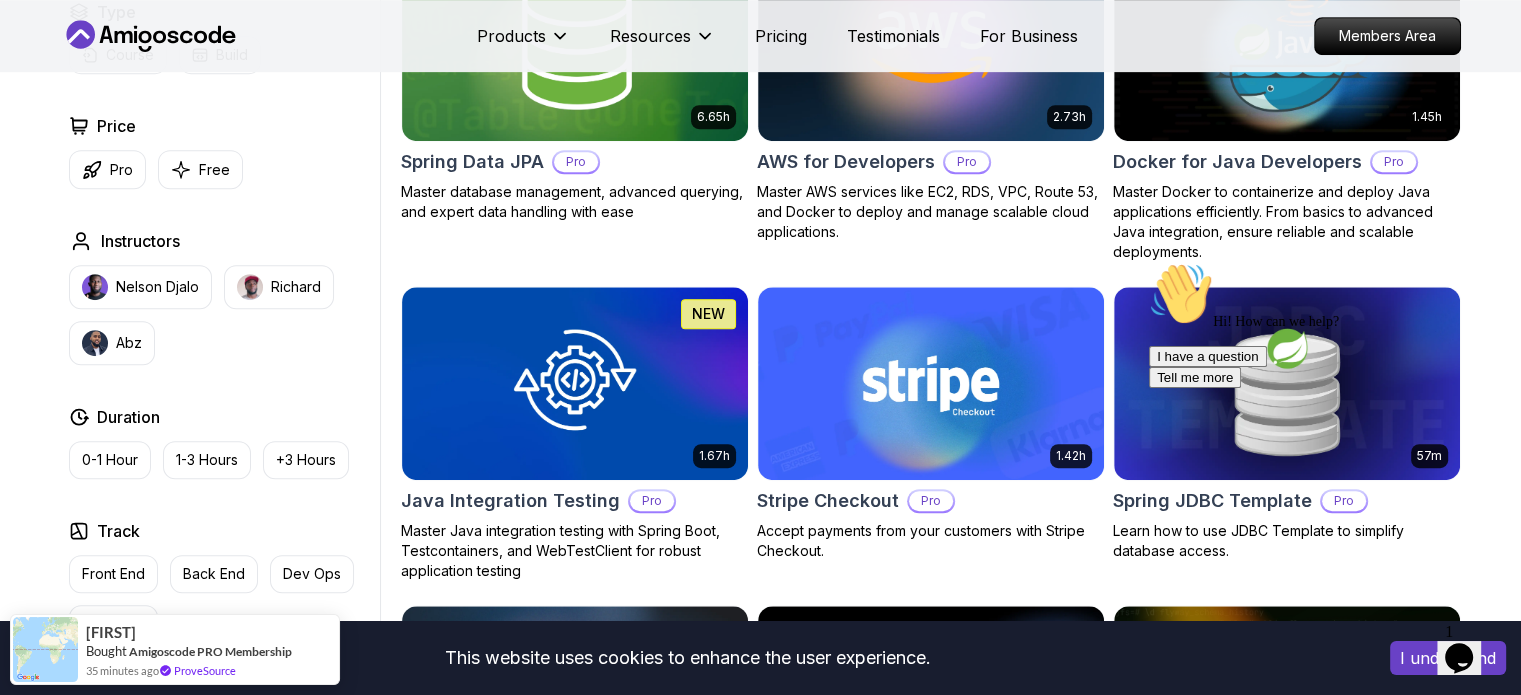 scroll, scrollTop: 0, scrollLeft: 0, axis: both 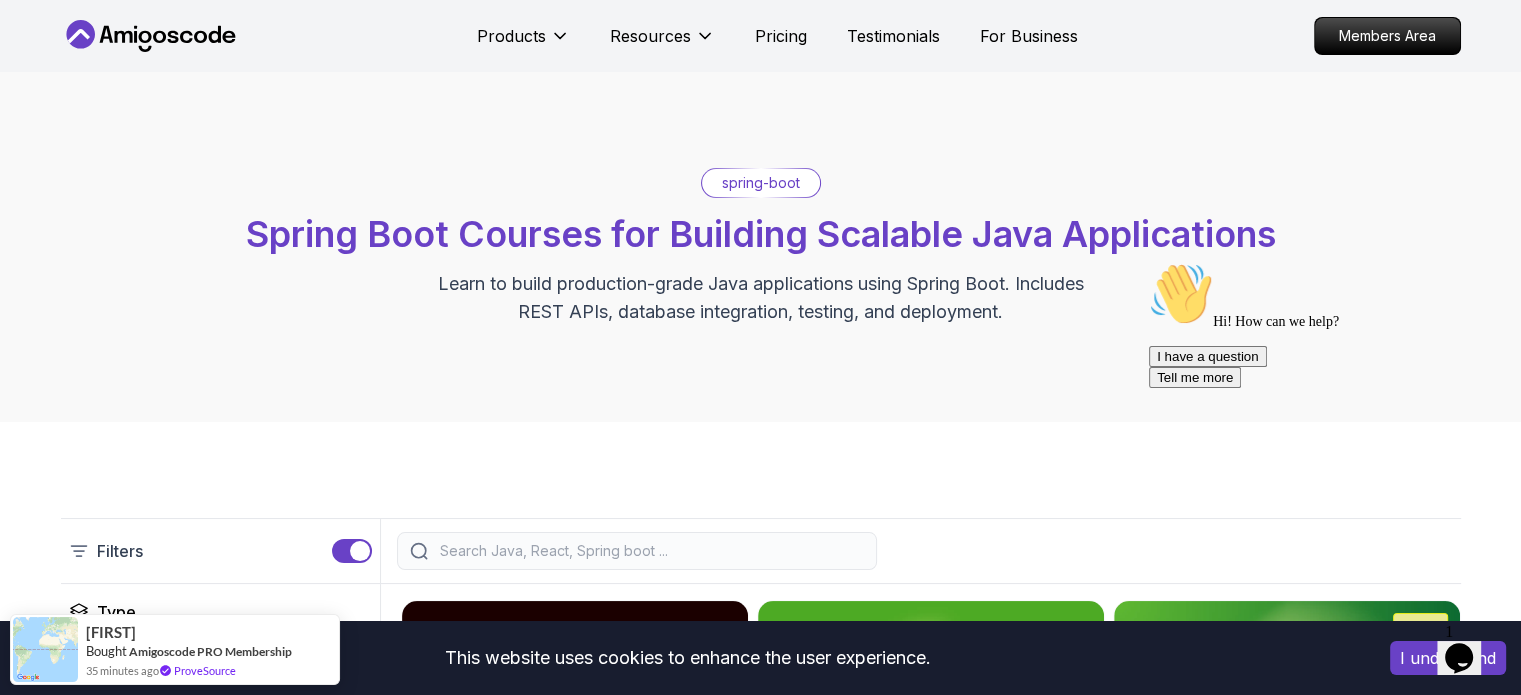click on "Products Resources Pricing Testimonials For Business Members Area" at bounding box center [761, 36] 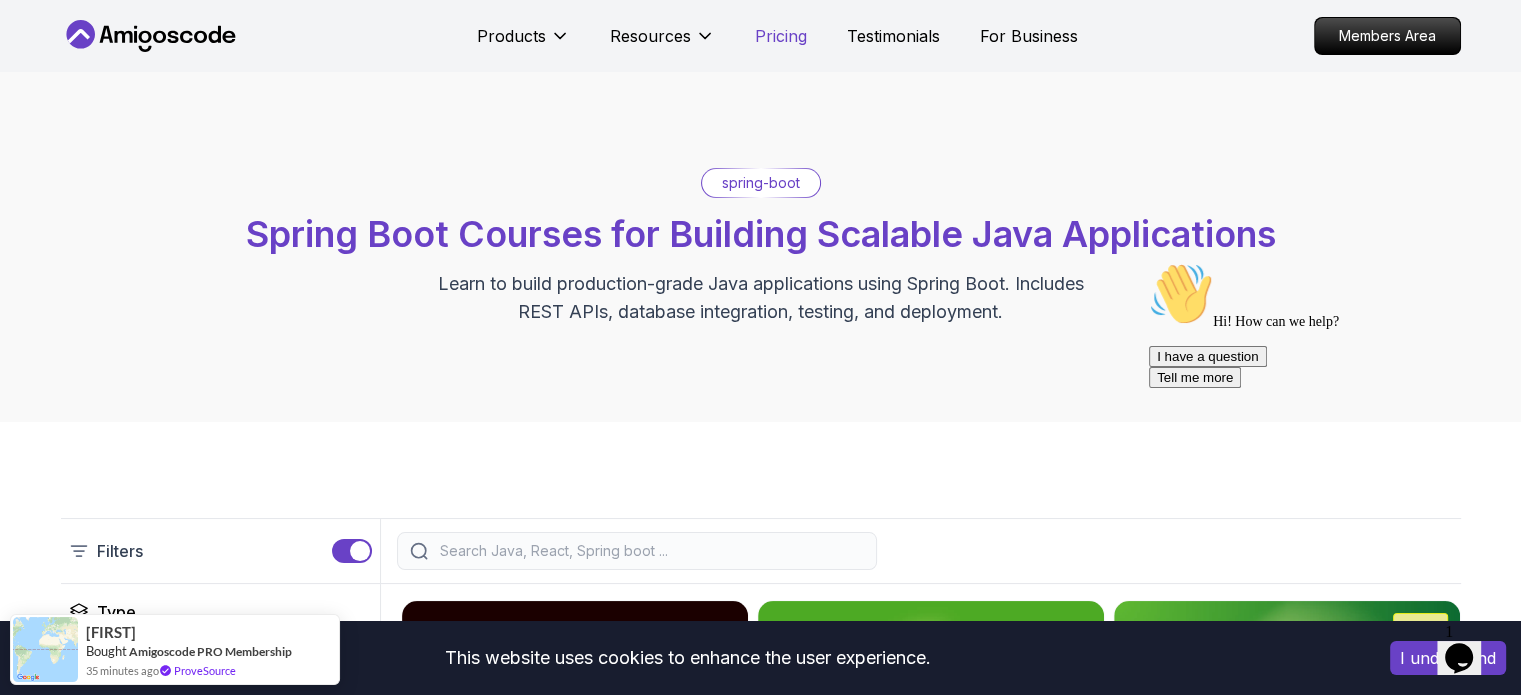 click on "Pricing" at bounding box center (781, 36) 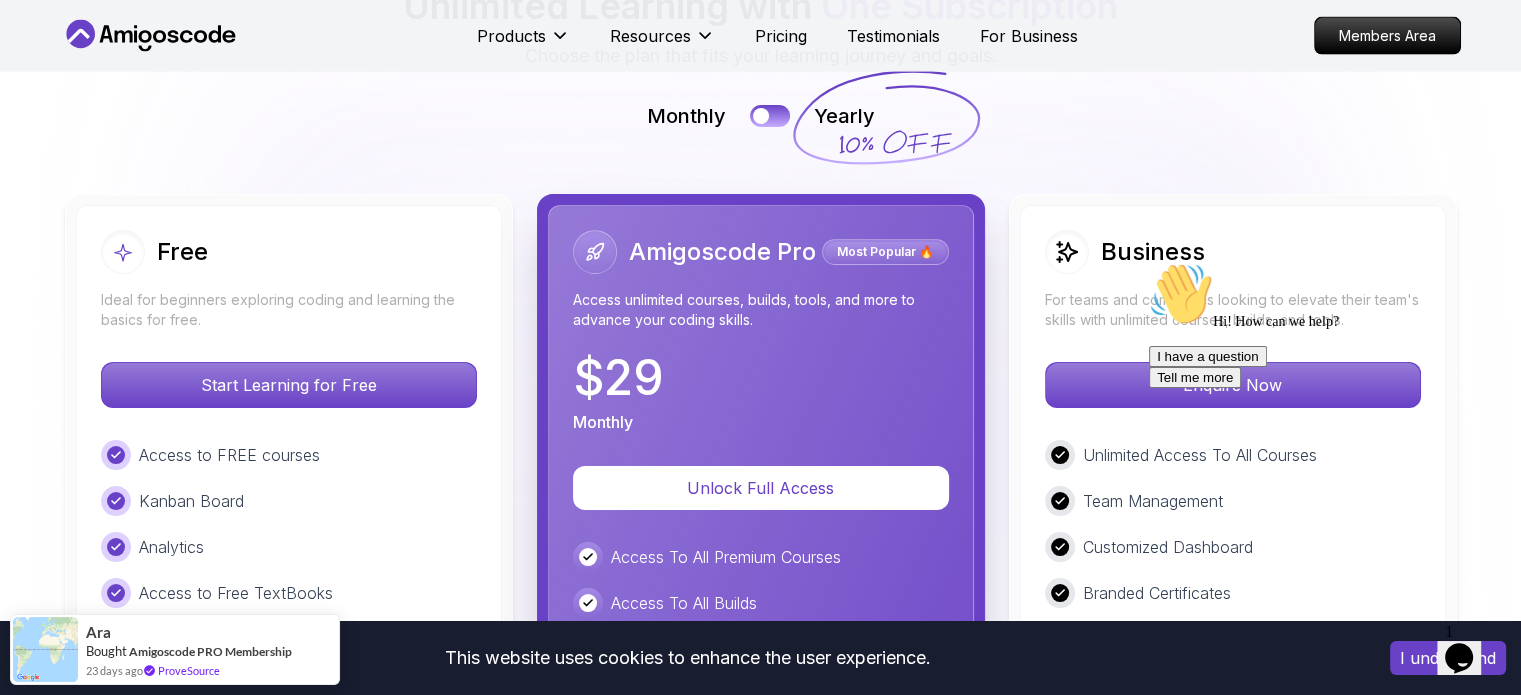scroll, scrollTop: 4561, scrollLeft: 0, axis: vertical 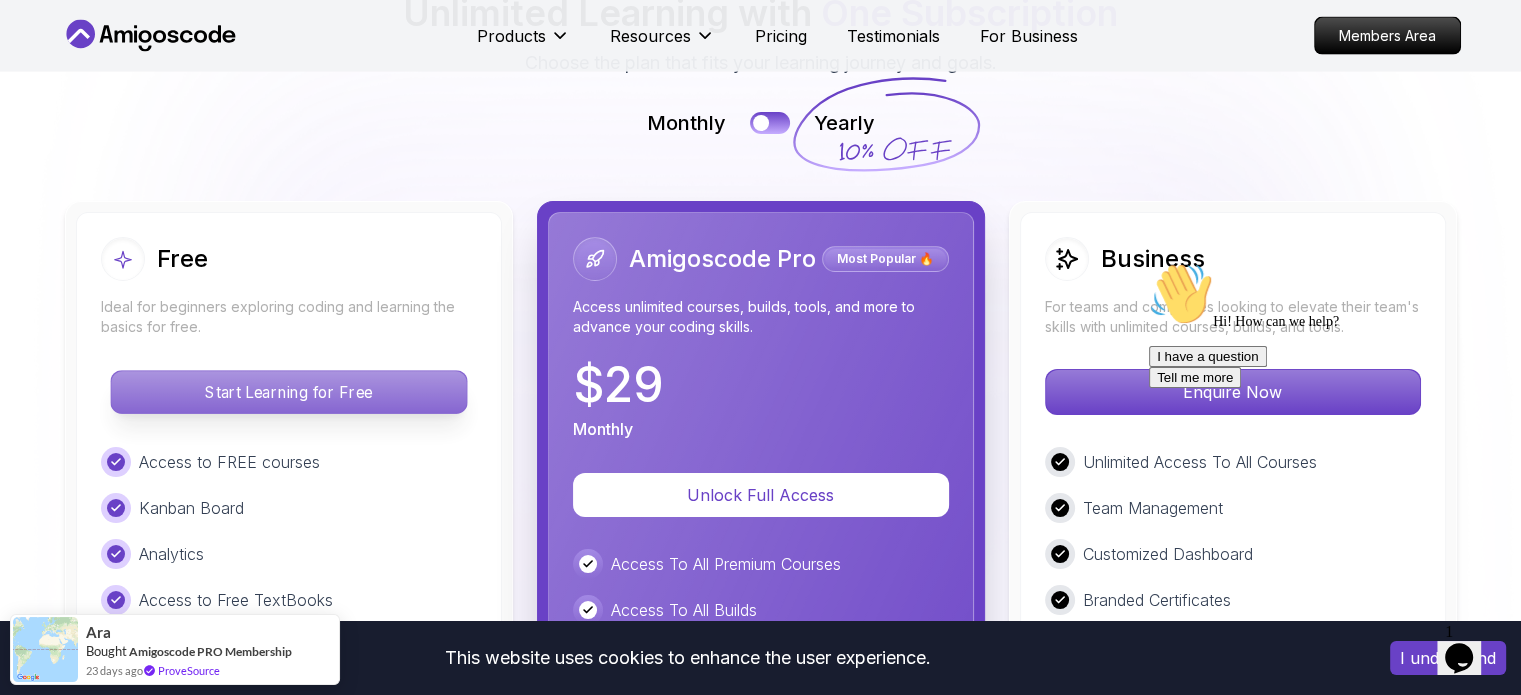 click on "Start Learning for Free" at bounding box center [288, 392] 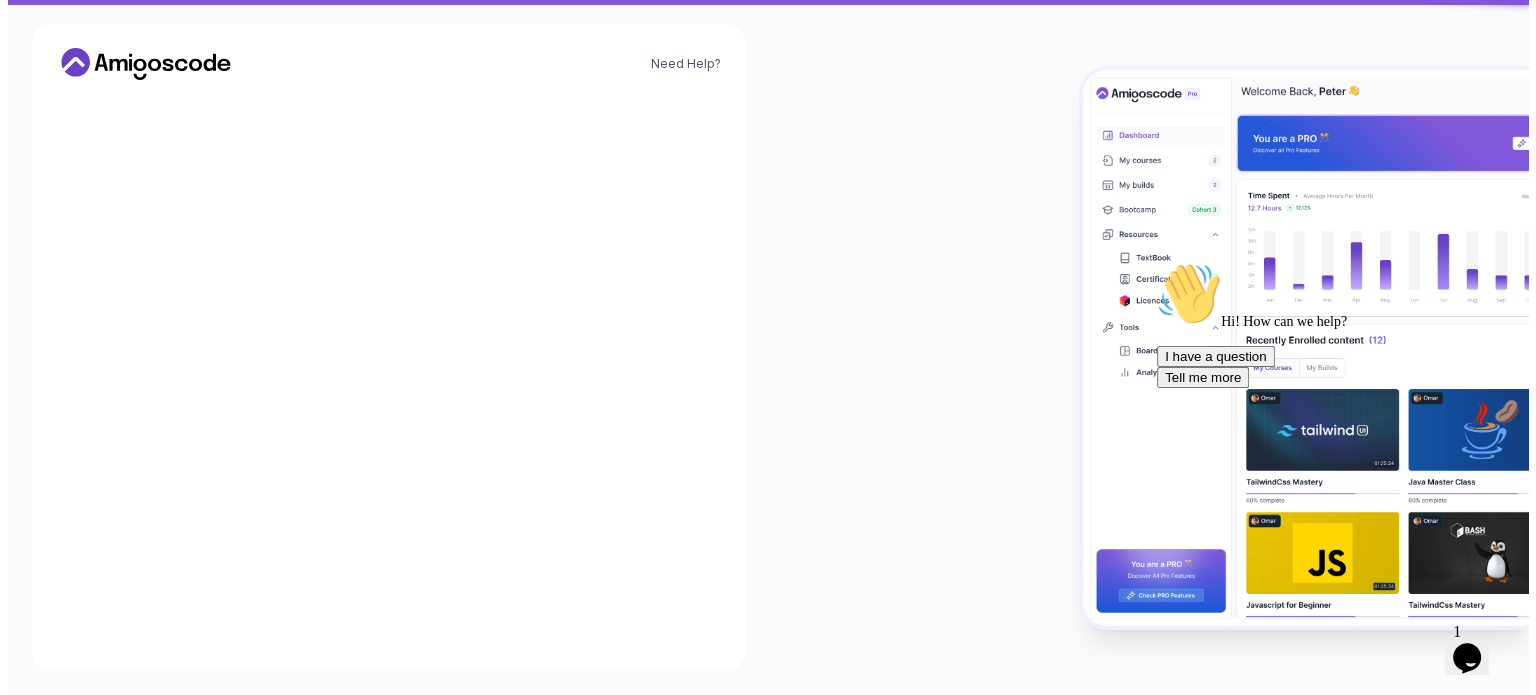scroll, scrollTop: 0, scrollLeft: 0, axis: both 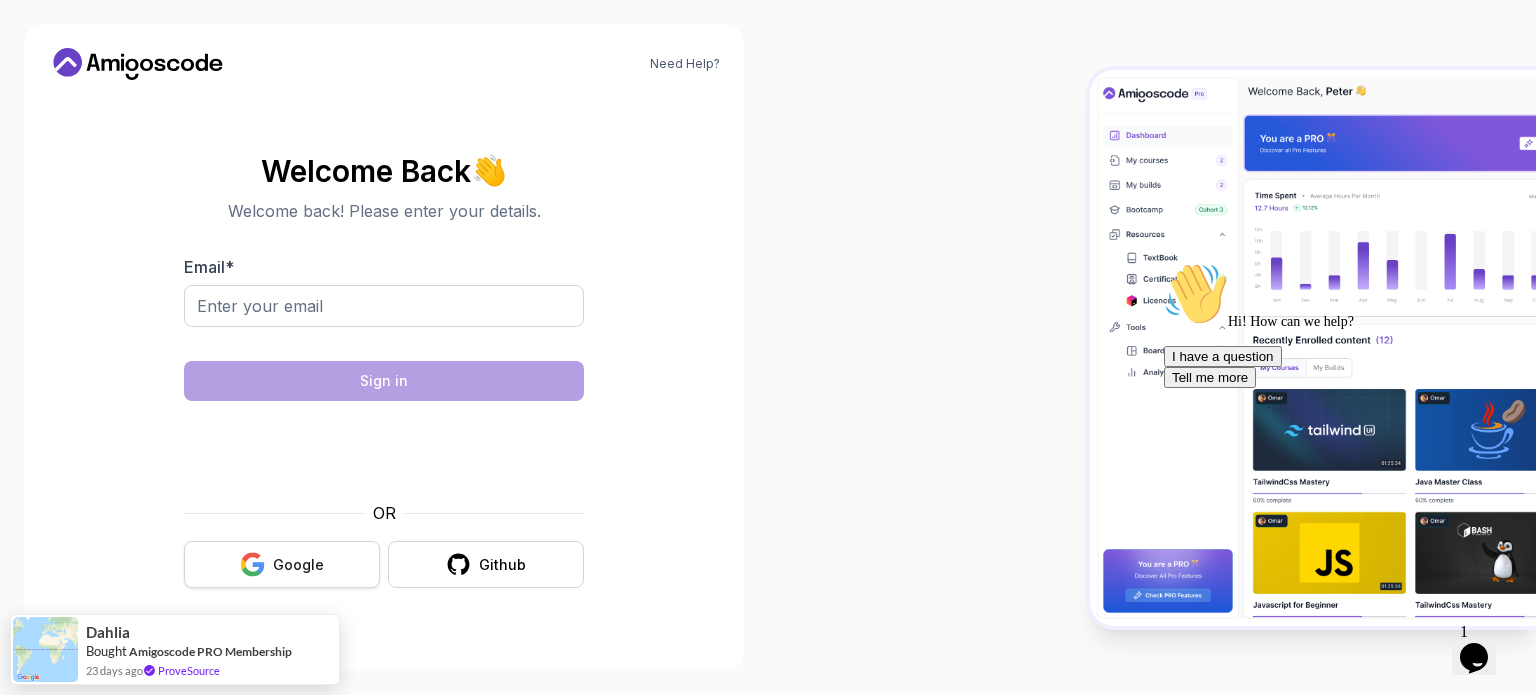 click on "Google" at bounding box center (282, 564) 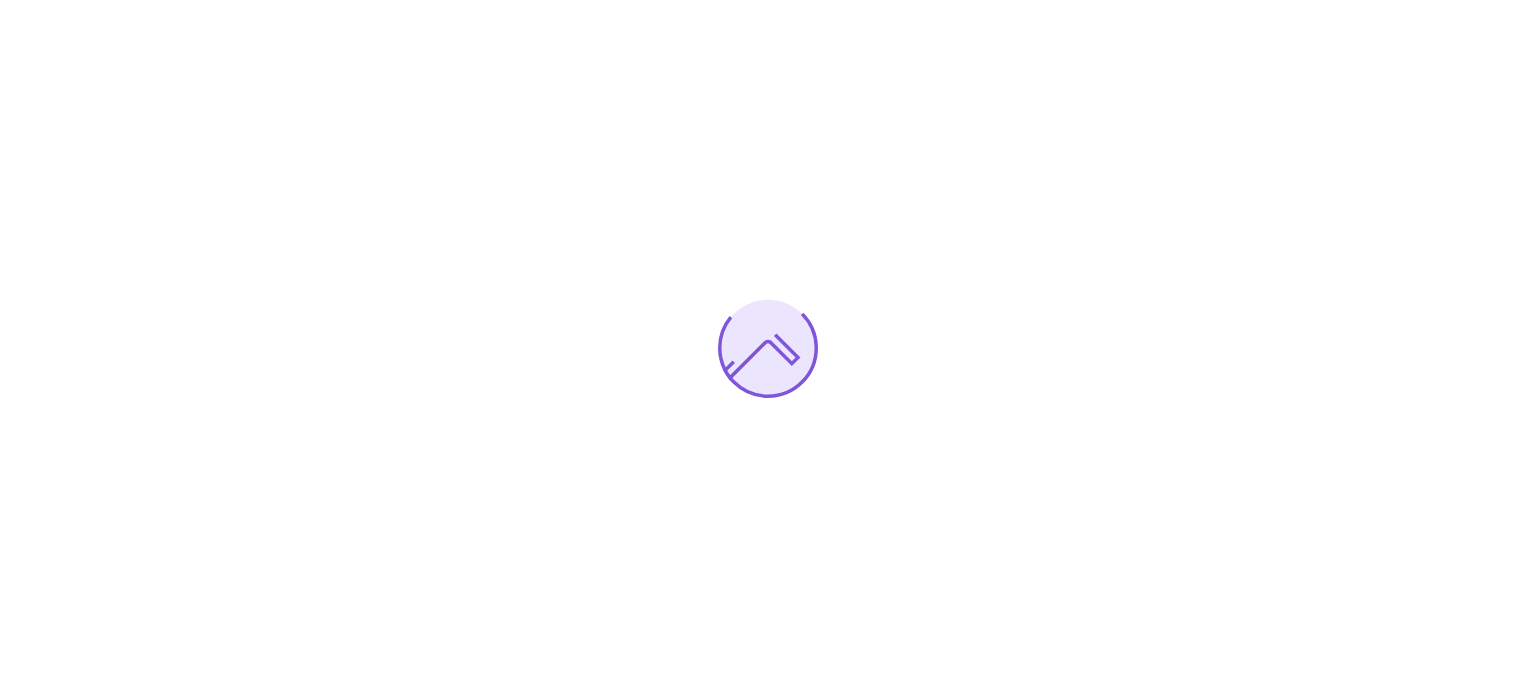 scroll, scrollTop: 0, scrollLeft: 0, axis: both 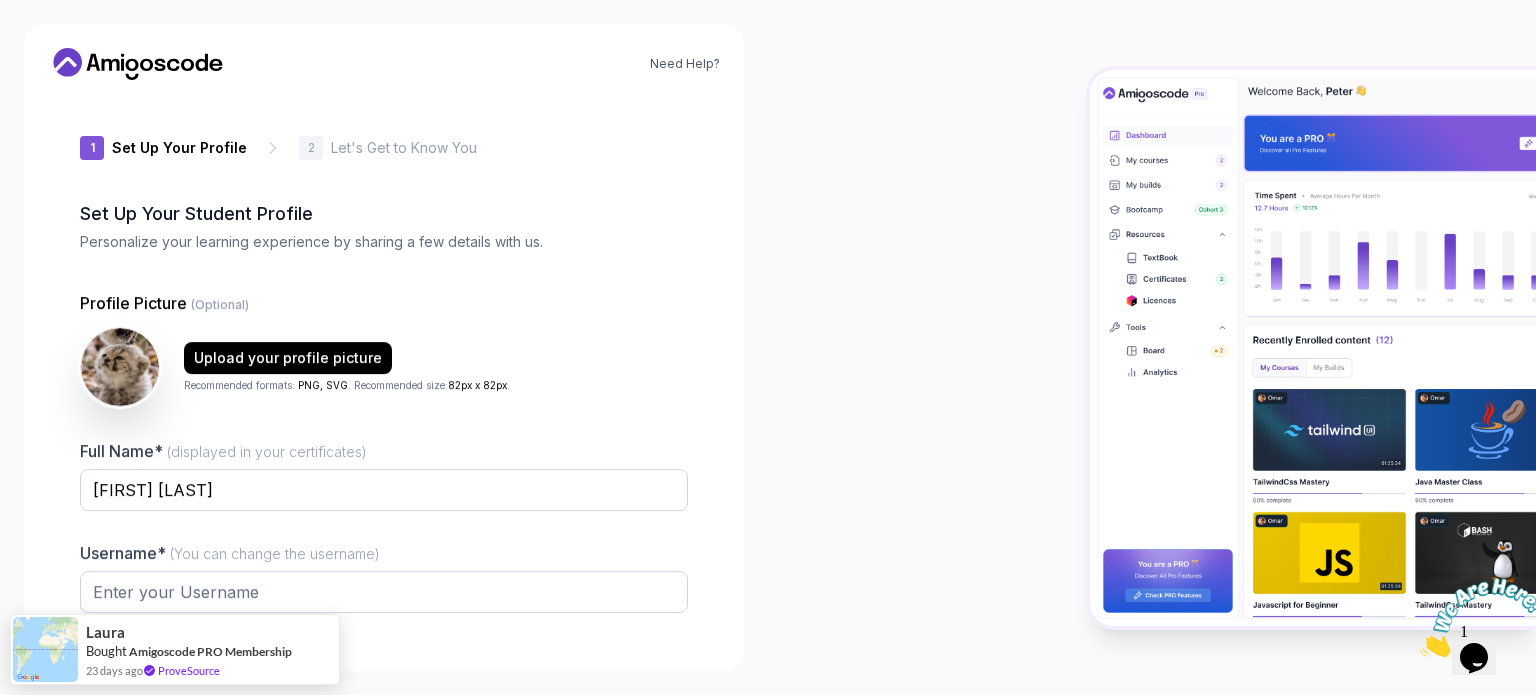 type on "gentlebobcatfae6e" 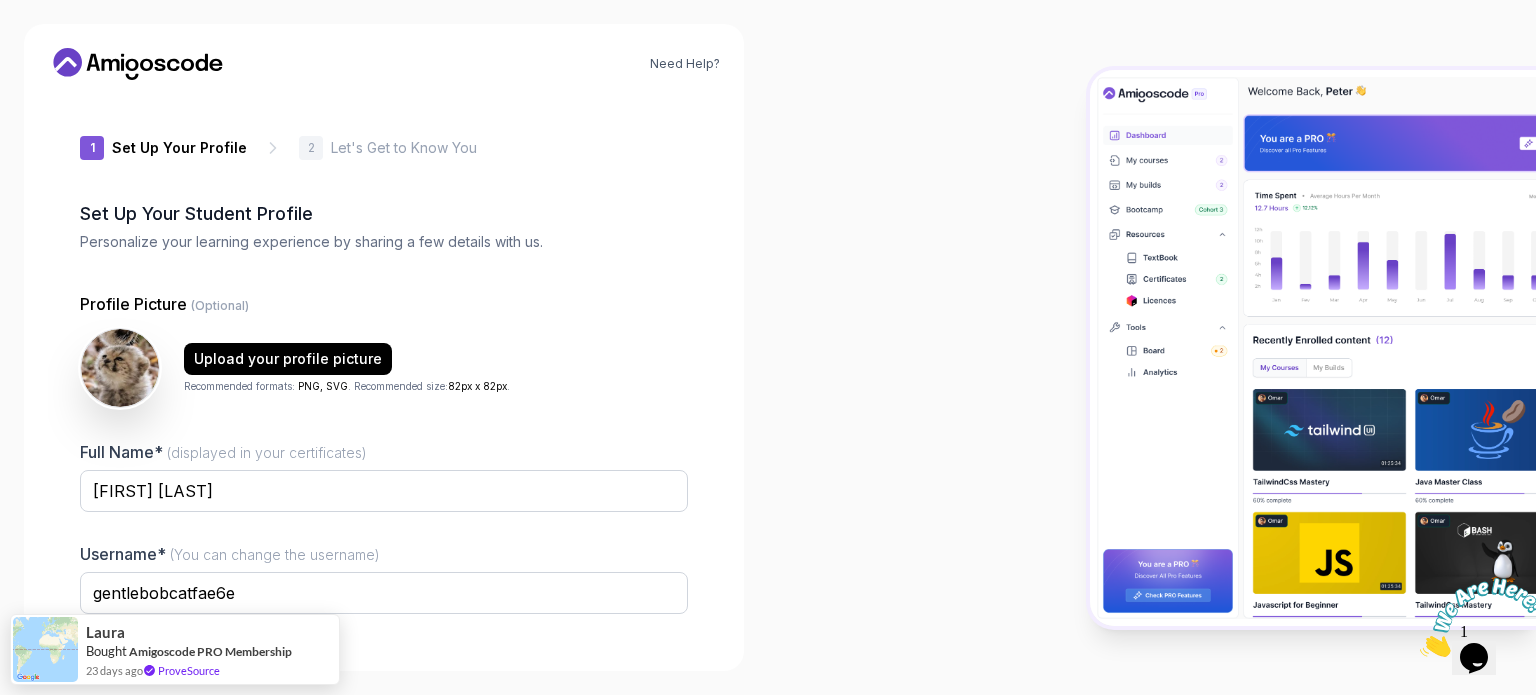 scroll, scrollTop: 138, scrollLeft: 0, axis: vertical 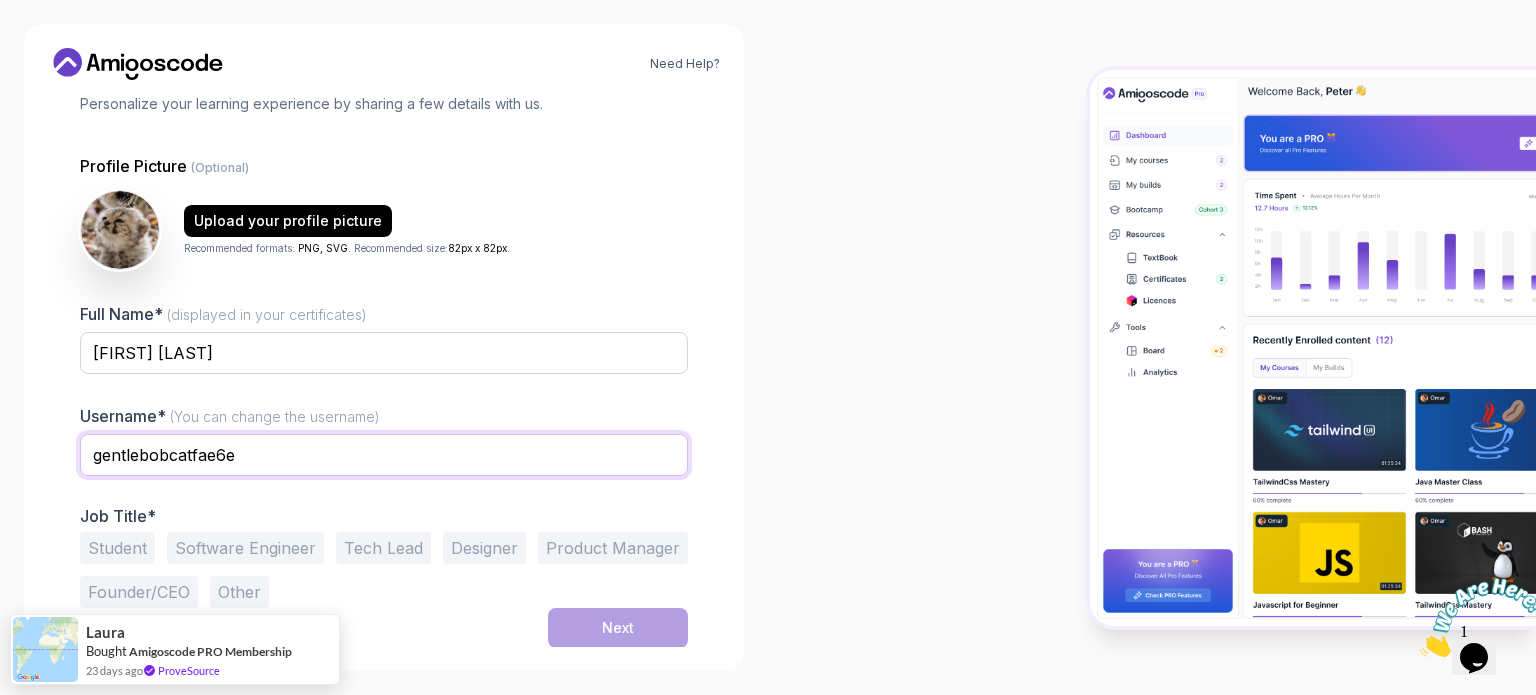 click on "gentlebobcatfae6e" at bounding box center (384, 455) 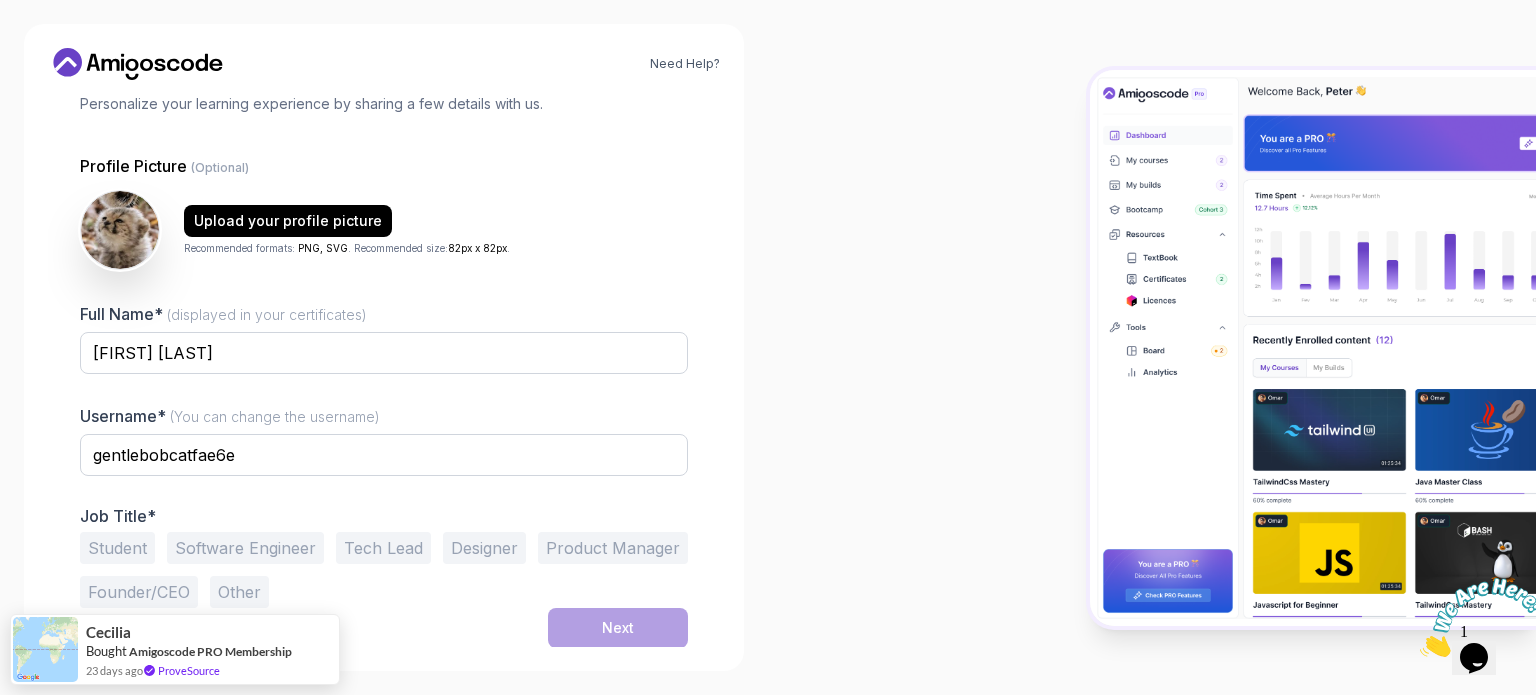 click on "Student" at bounding box center (117, 548) 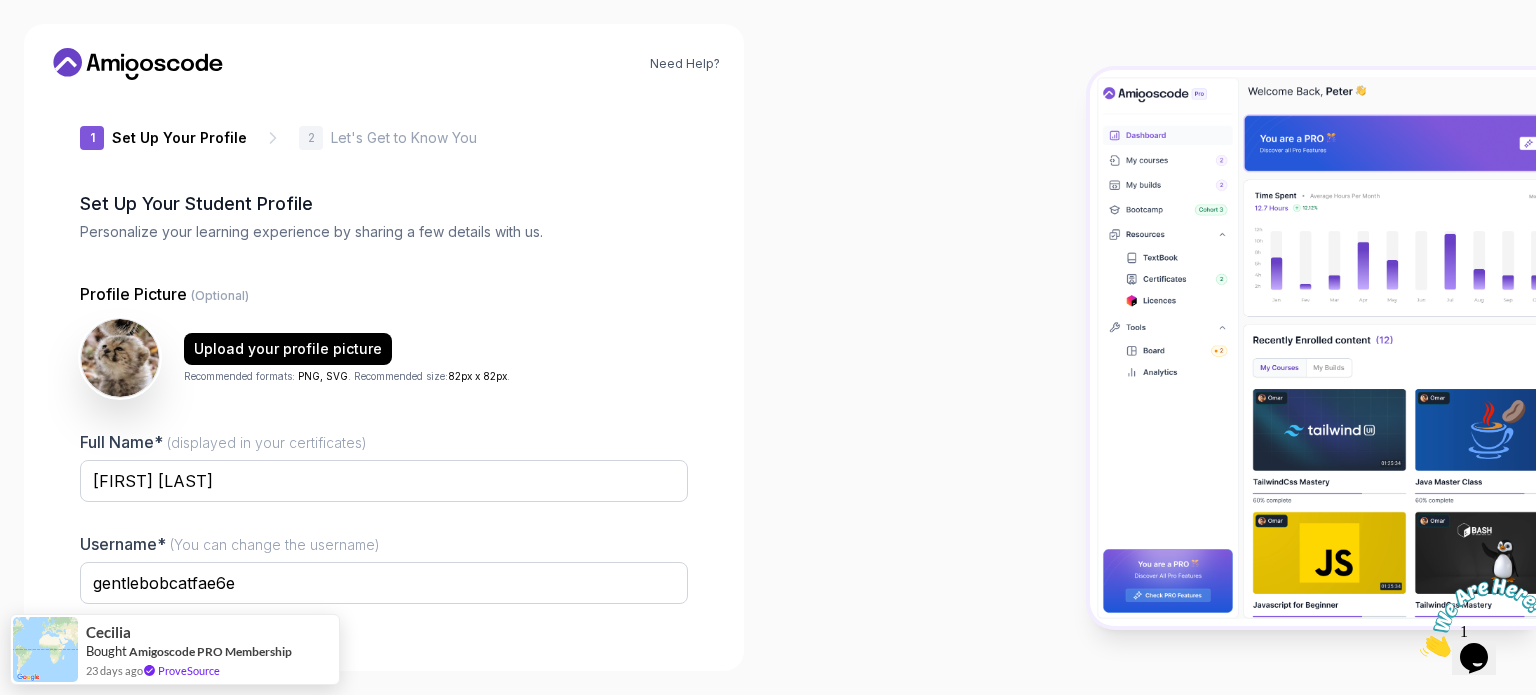 scroll, scrollTop: 138, scrollLeft: 0, axis: vertical 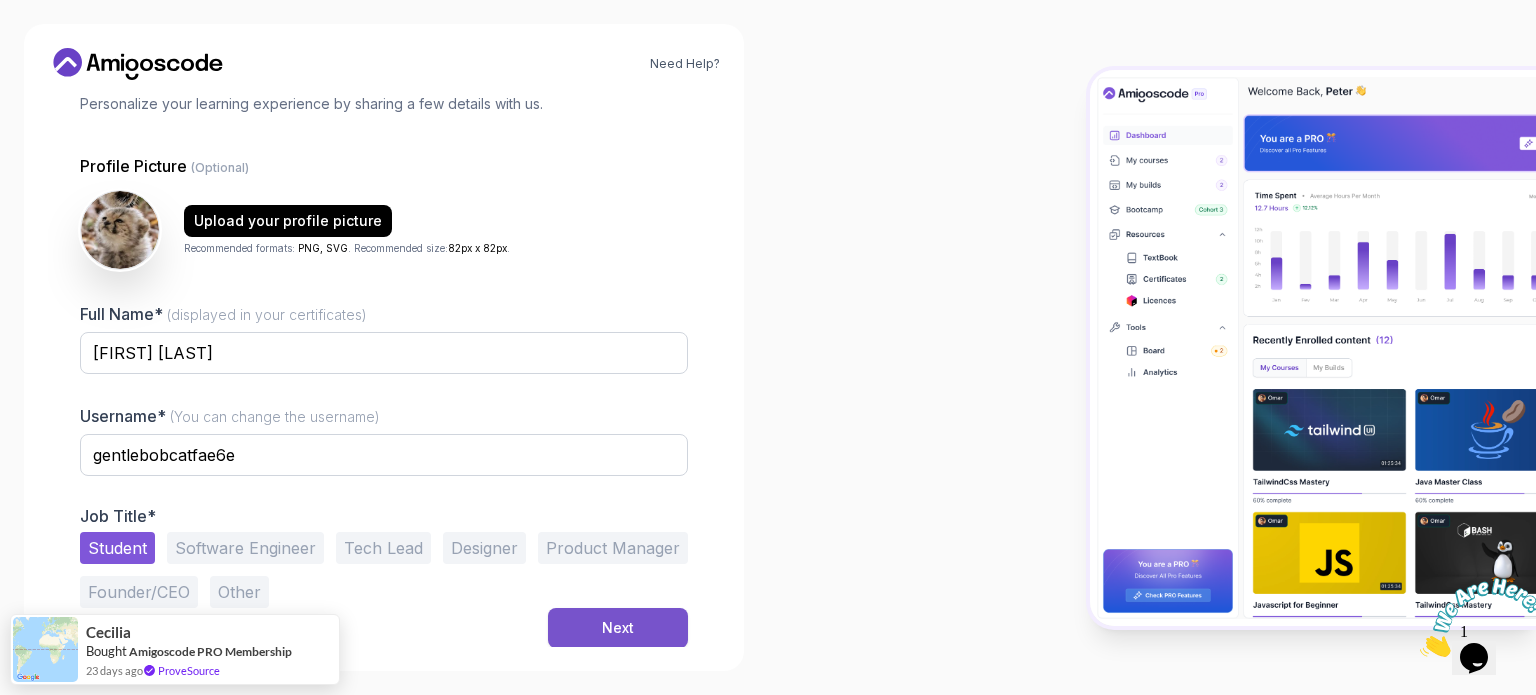 click on "Next" at bounding box center (618, 628) 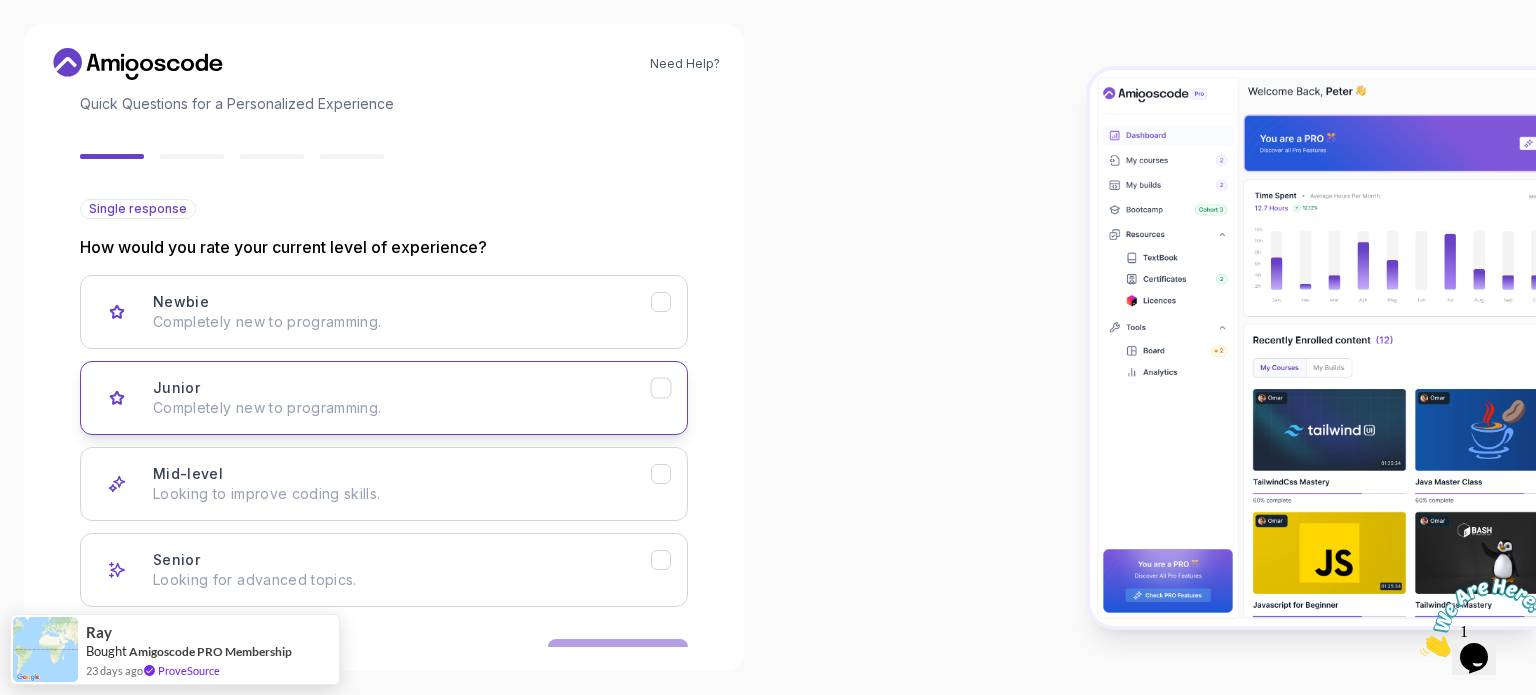 click on "Junior Completely new to programming." at bounding box center (402, 398) 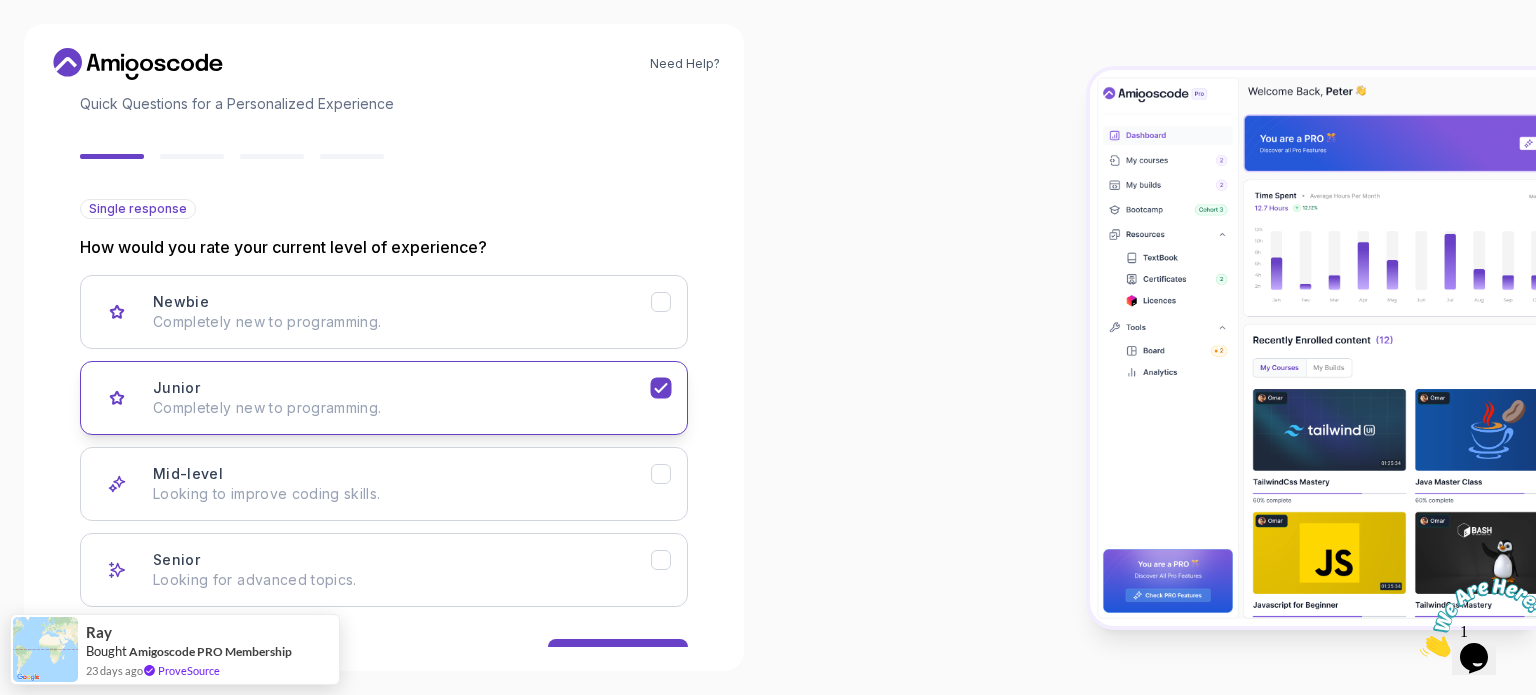 scroll, scrollTop: 200, scrollLeft: 0, axis: vertical 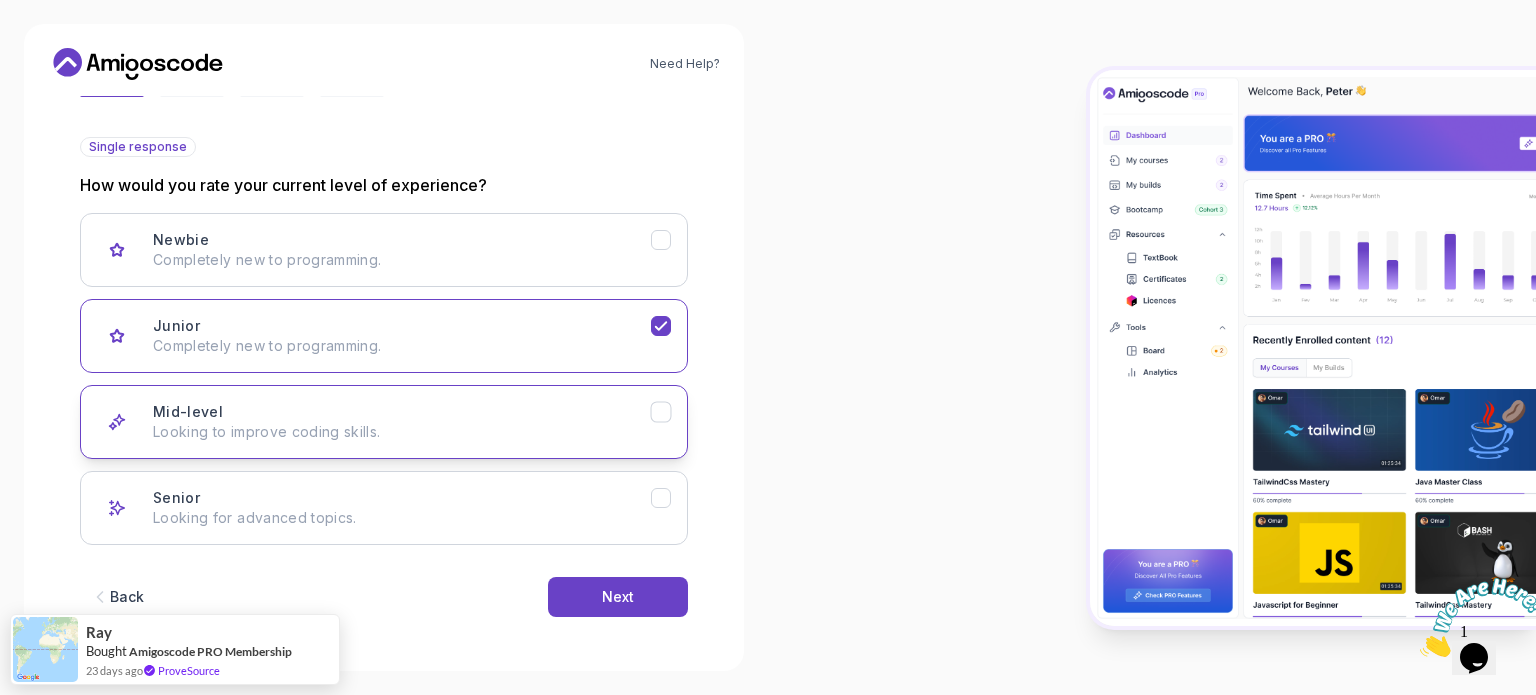 click on "Mid-level Looking to improve coding skills." at bounding box center [402, 422] 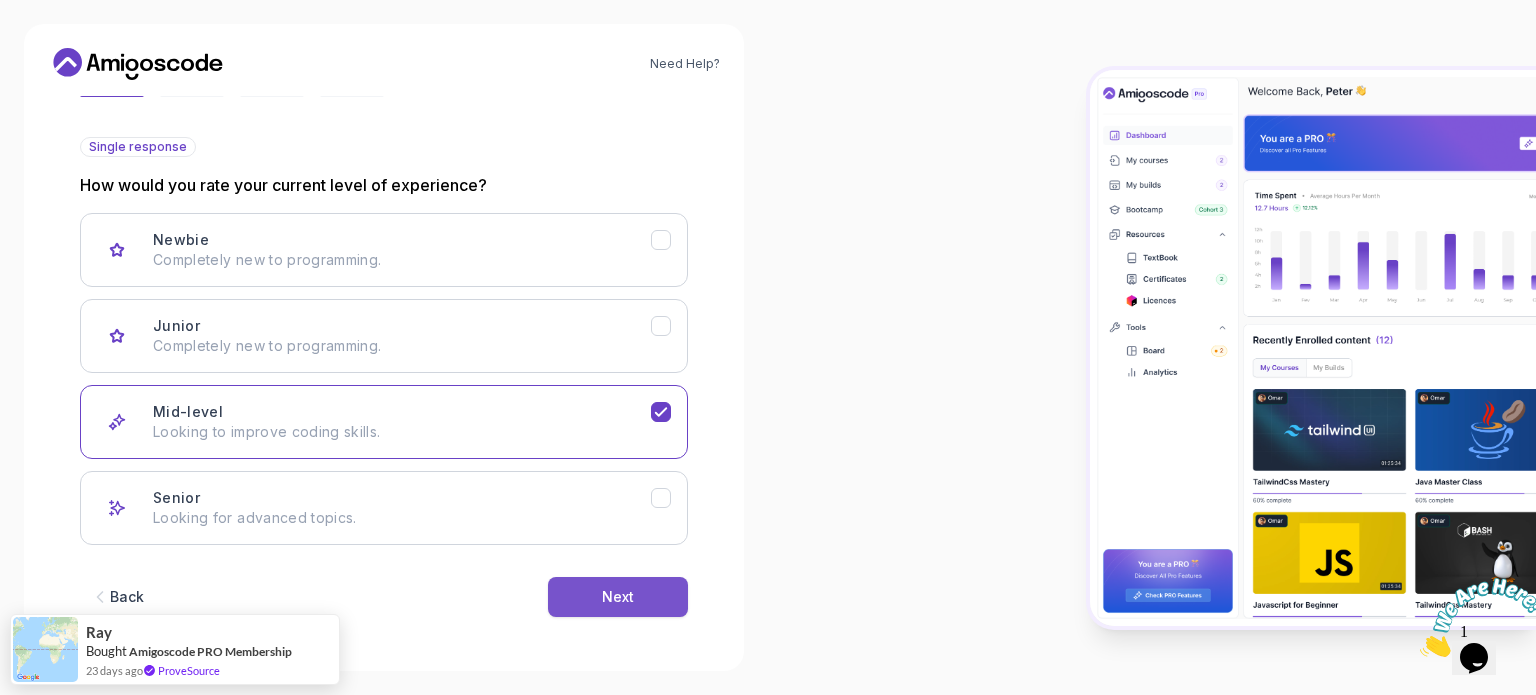 click on "Next" at bounding box center [618, 597] 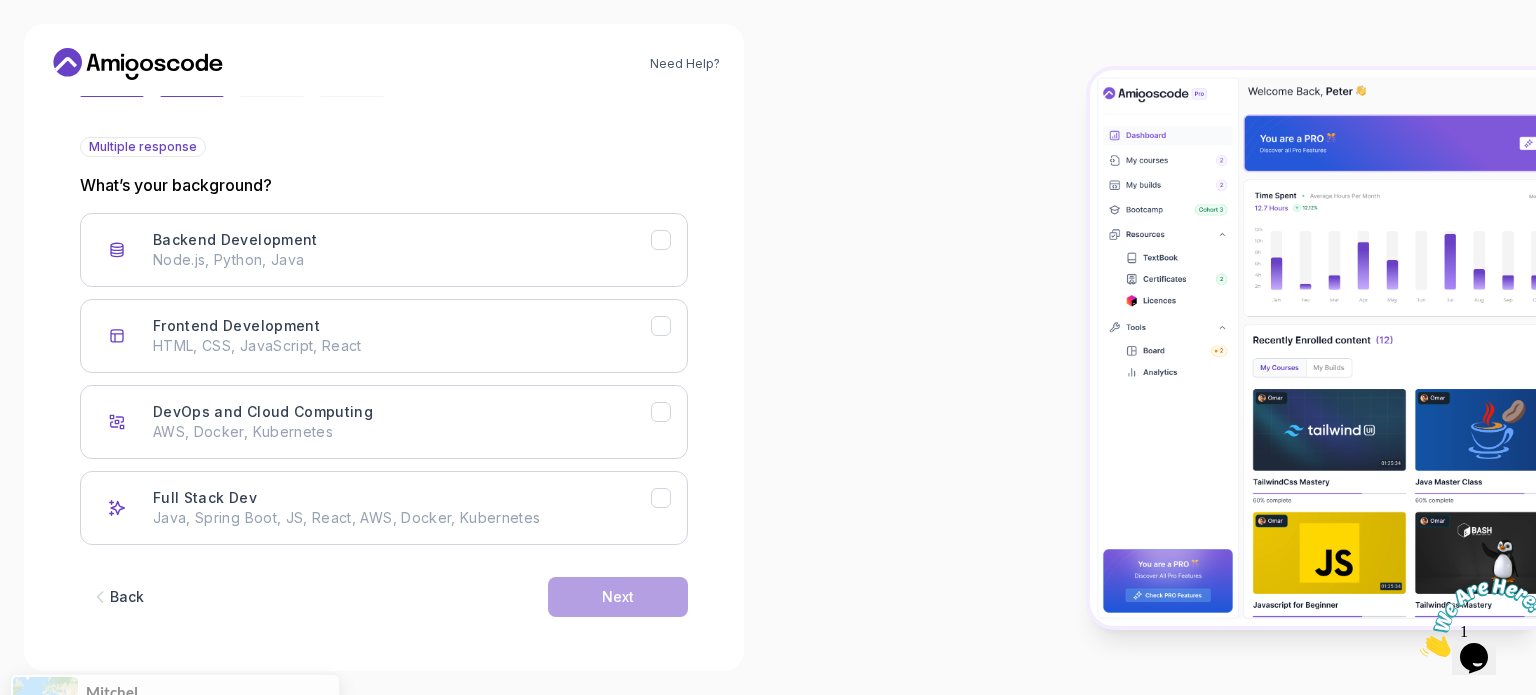 click on "Back" at bounding box center (127, 597) 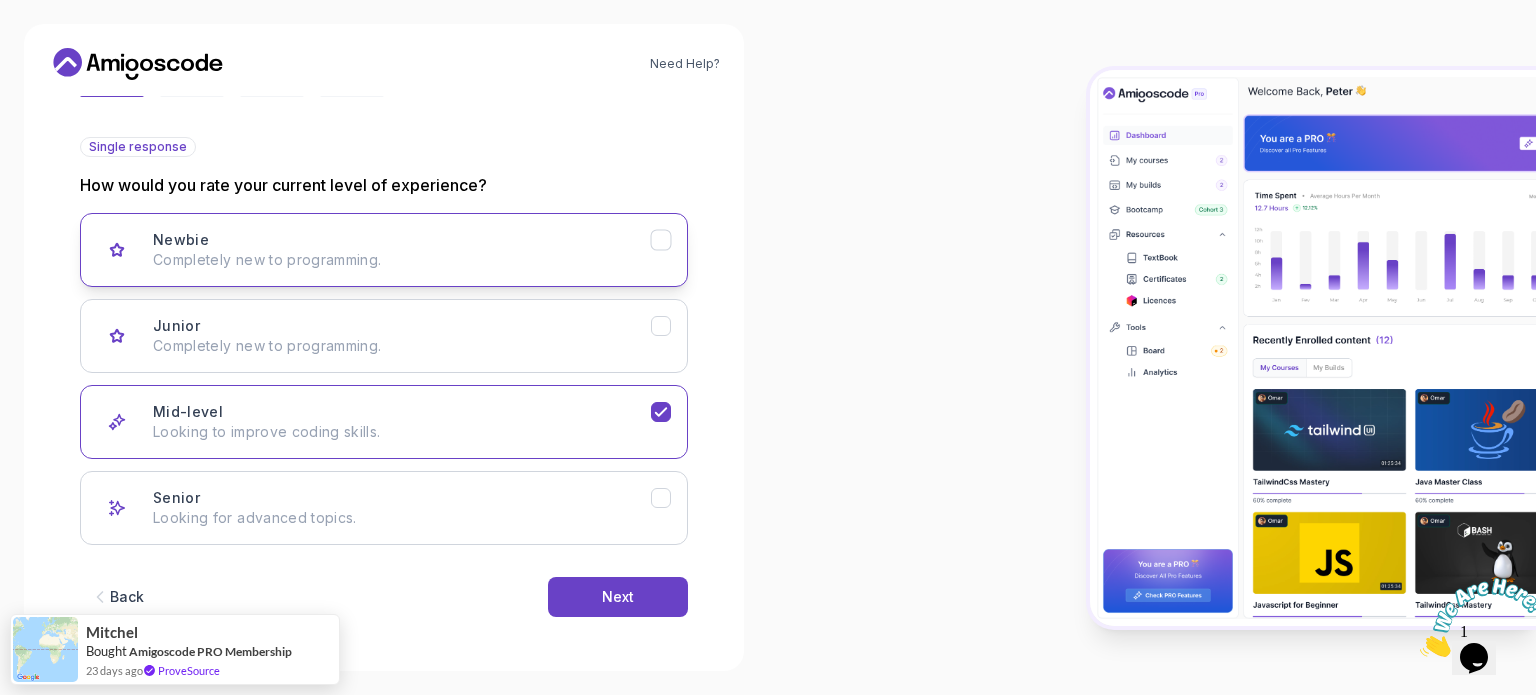click on "Newbie Completely new to programming." at bounding box center [402, 250] 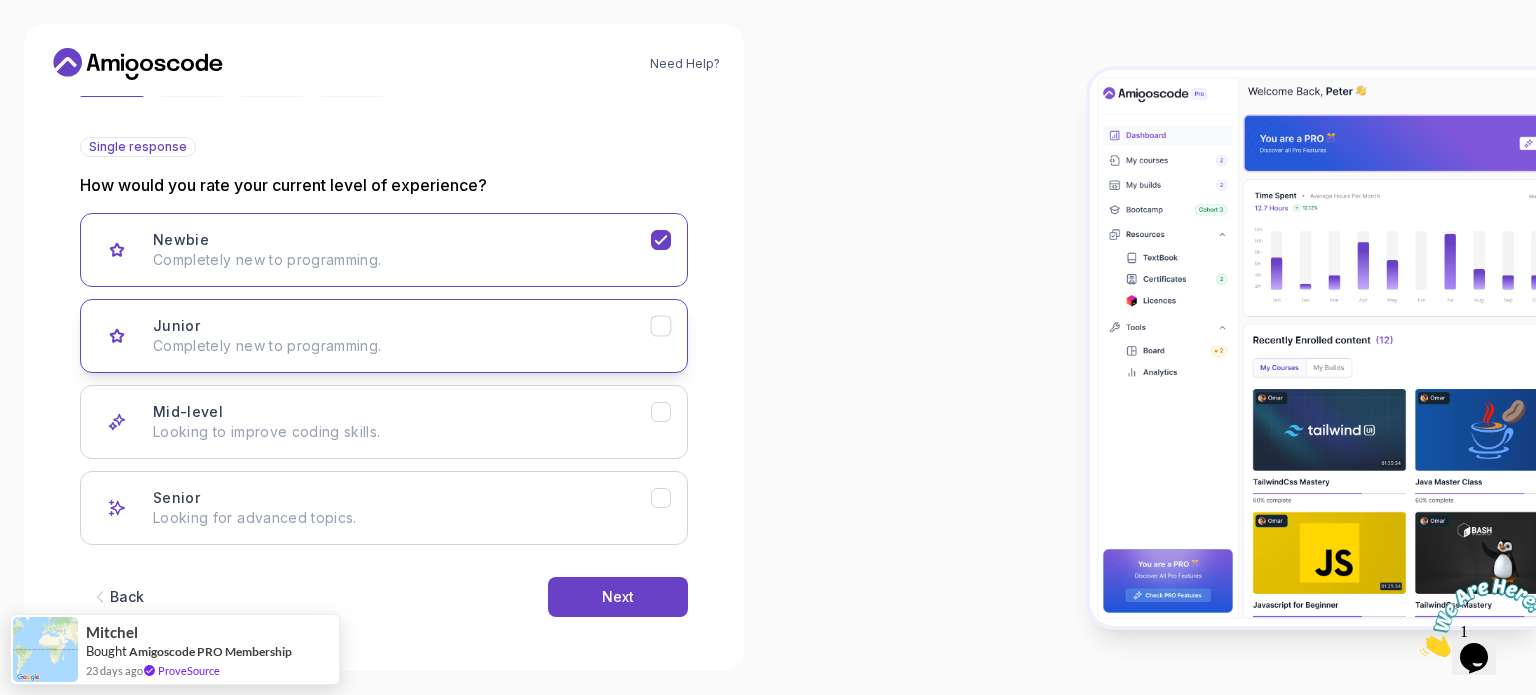 click on "Junior Completely new to programming." at bounding box center (384, 336) 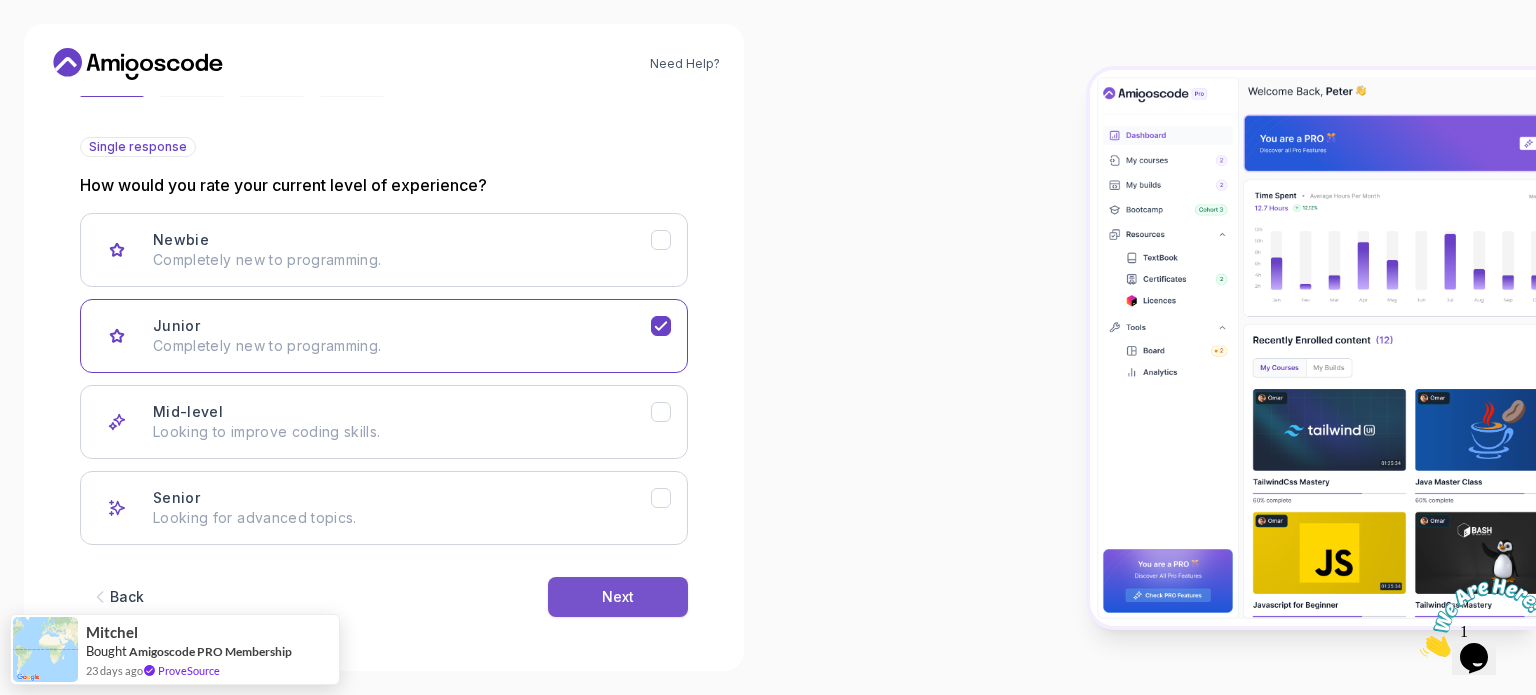 click on "Next" at bounding box center [618, 597] 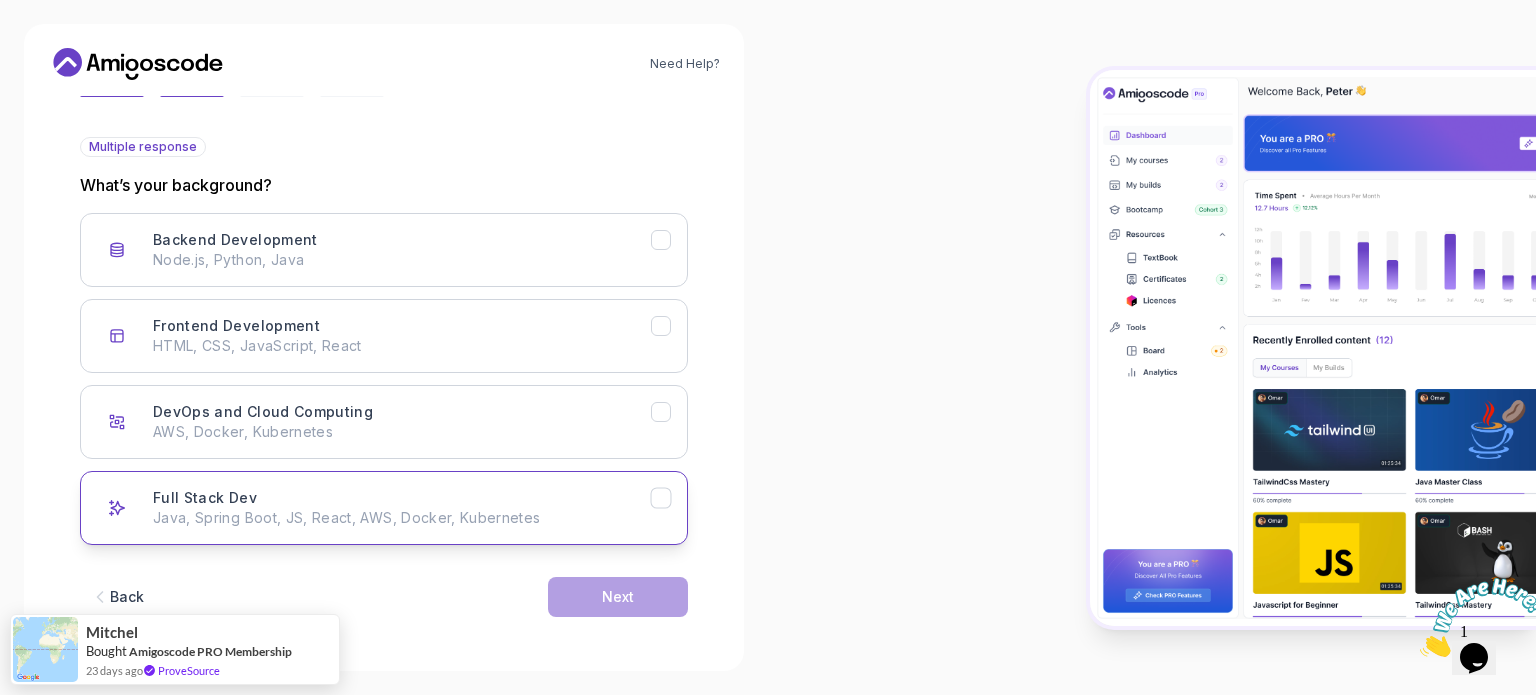 drag, startPoint x: 508, startPoint y: 495, endPoint x: 447, endPoint y: 503, distance: 61.522354 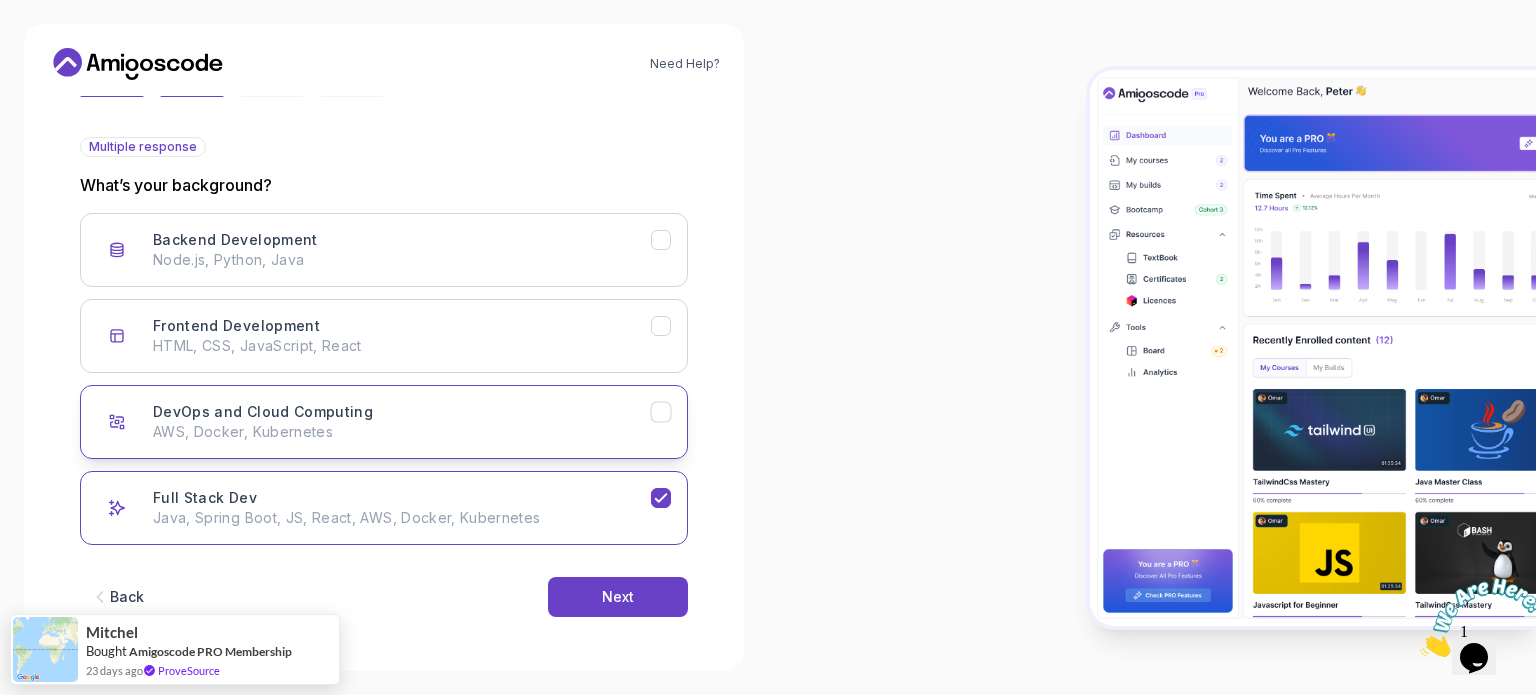 click on "DevOps and Cloud Computing AWS, Docker, Kubernetes" at bounding box center (384, 422) 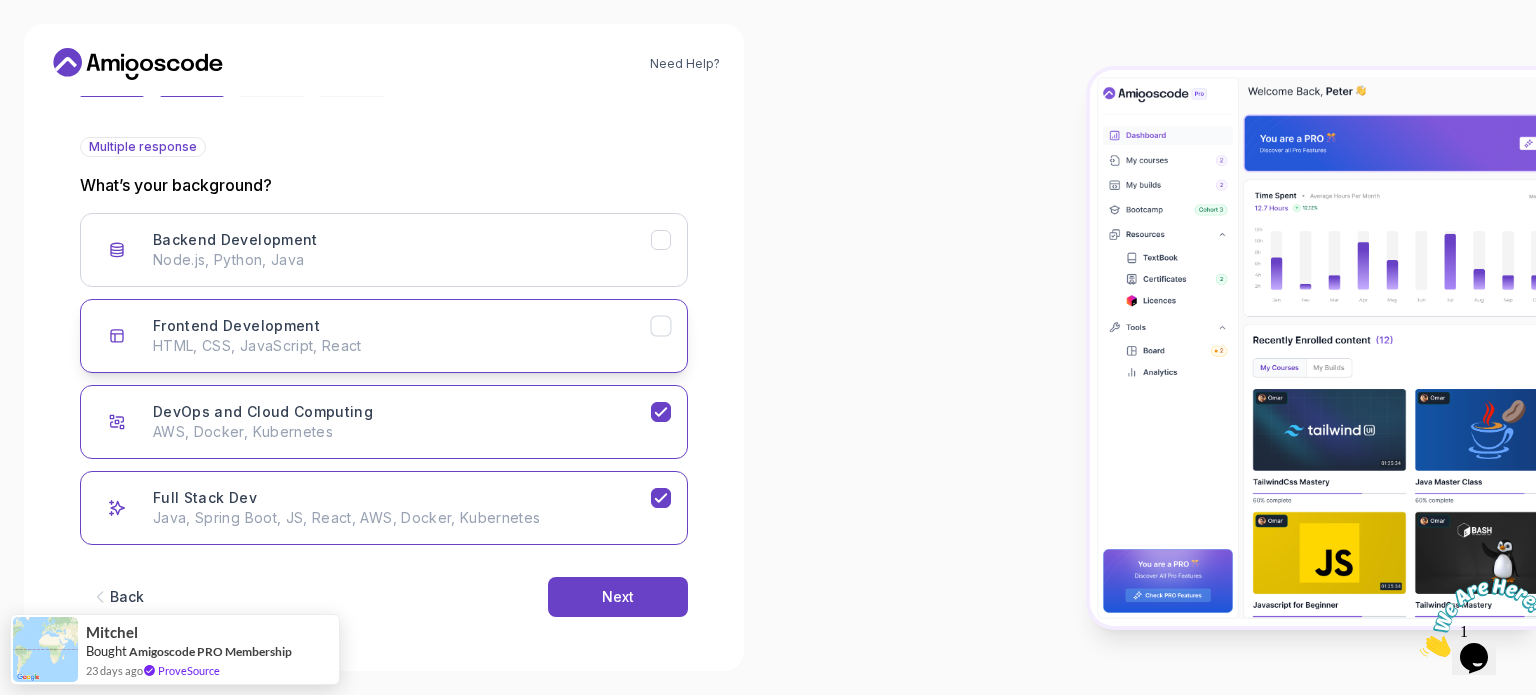 click on "Frontend Development HTML, CSS, JavaScript, React" at bounding box center (384, 336) 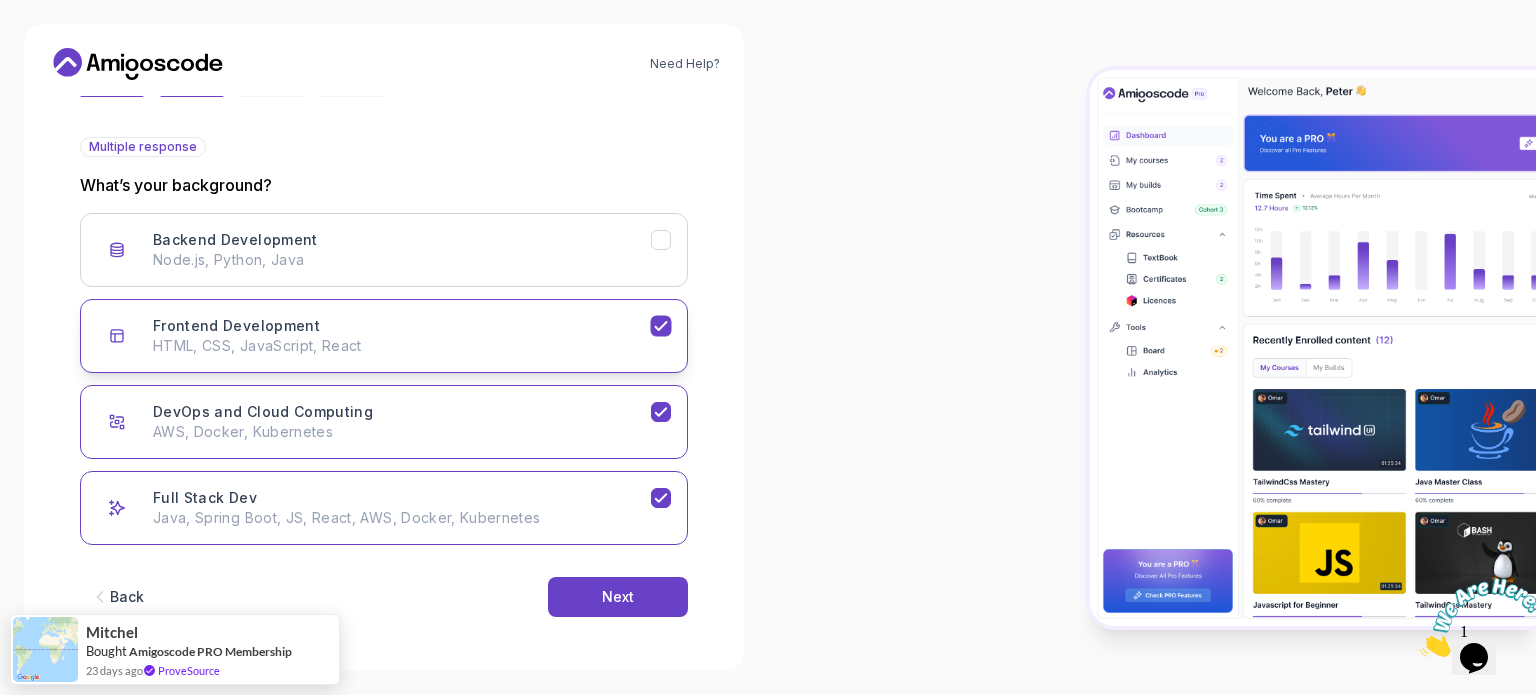 click on "Frontend Development HTML, CSS, JavaScript, React" at bounding box center [384, 336] 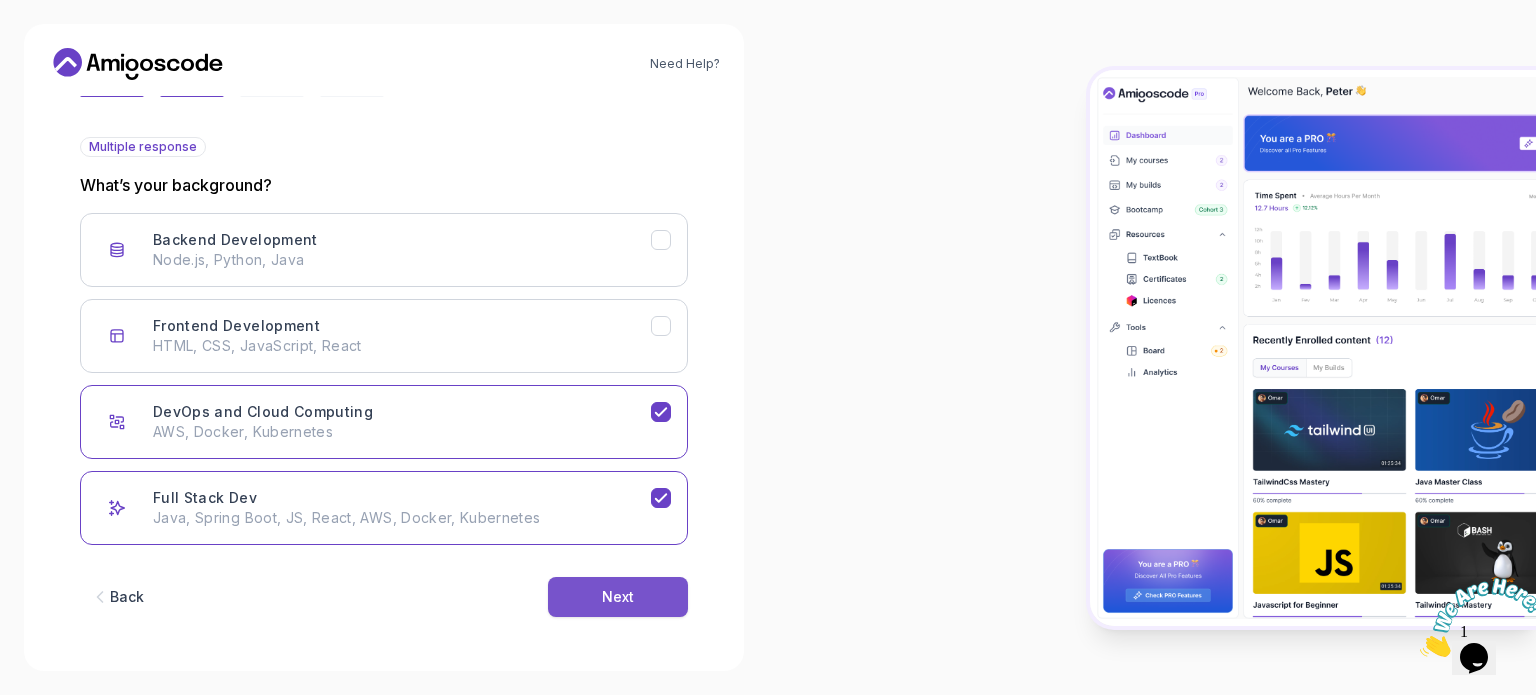 click on "Next" at bounding box center (618, 597) 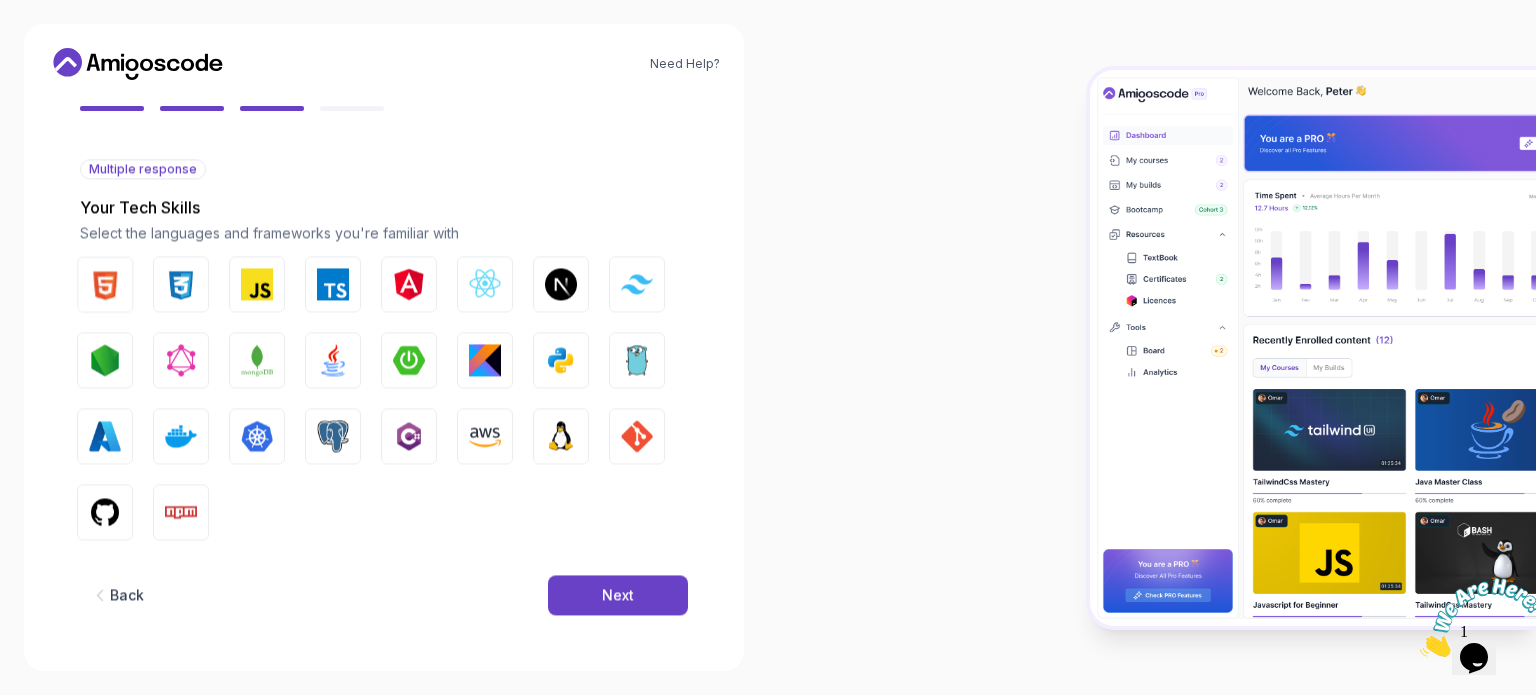 scroll, scrollTop: 177, scrollLeft: 0, axis: vertical 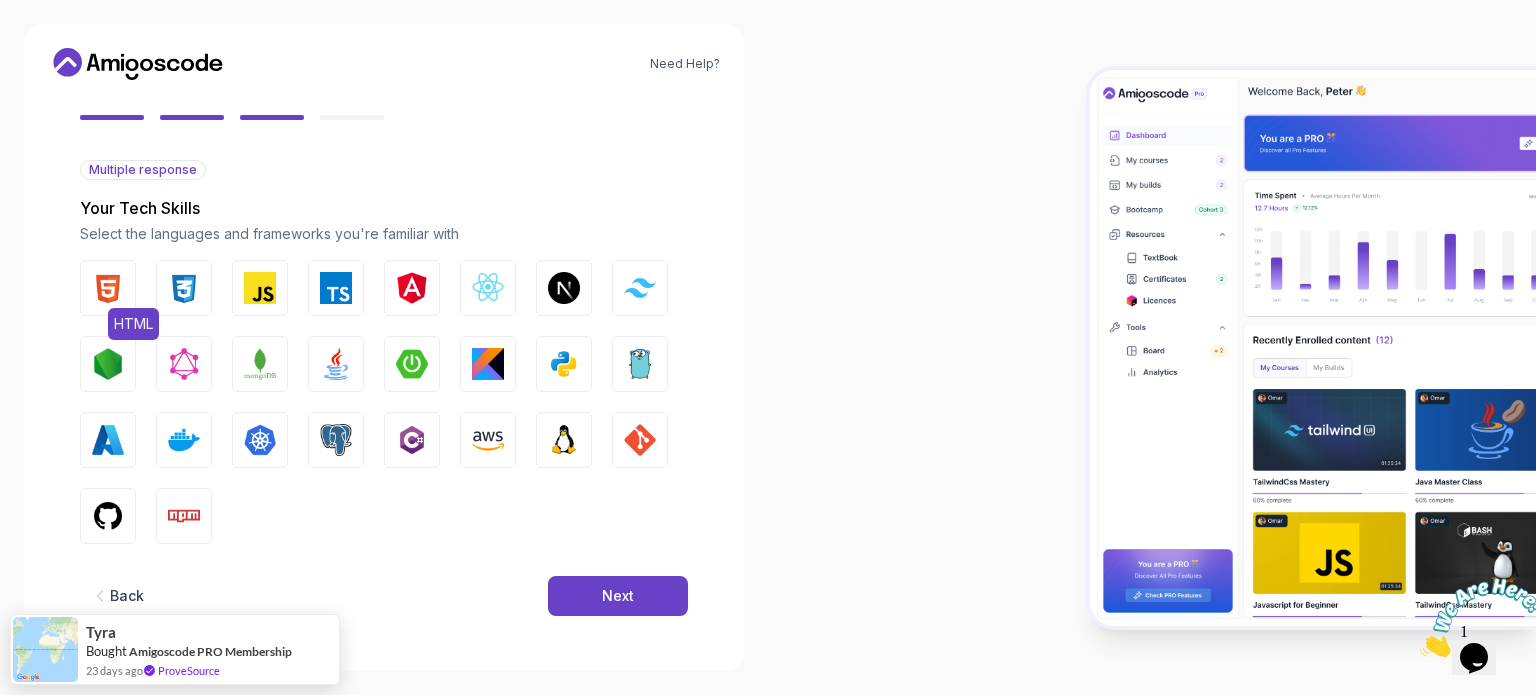 click at bounding box center [108, 288] 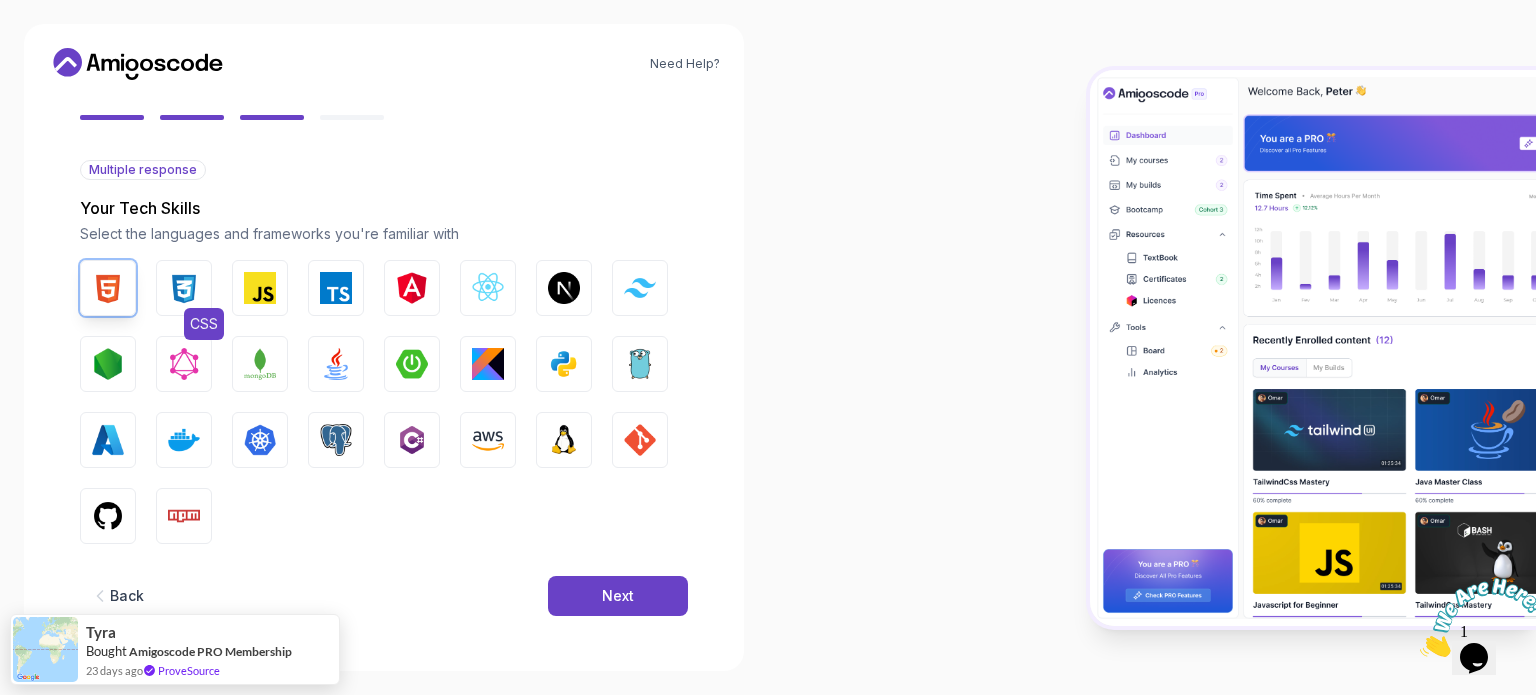 click at bounding box center [184, 288] 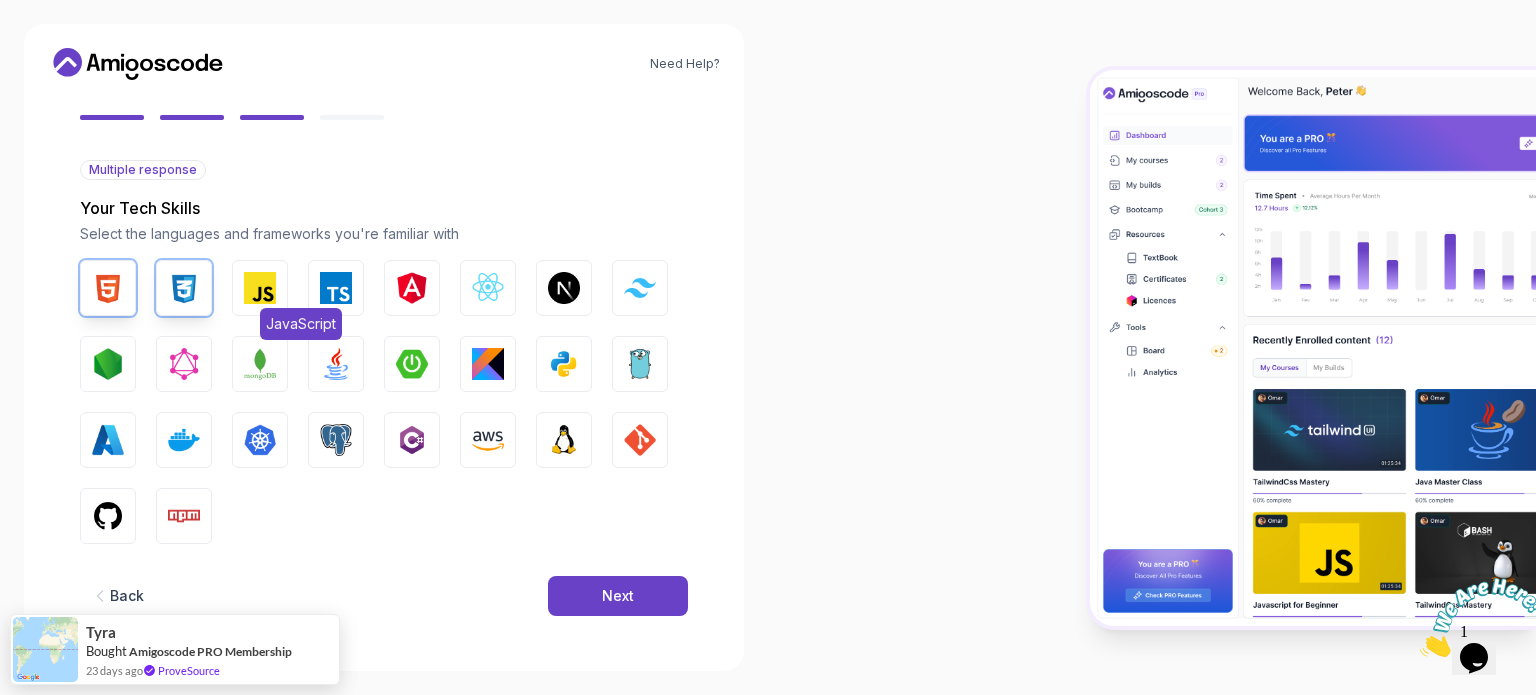 click at bounding box center [260, 288] 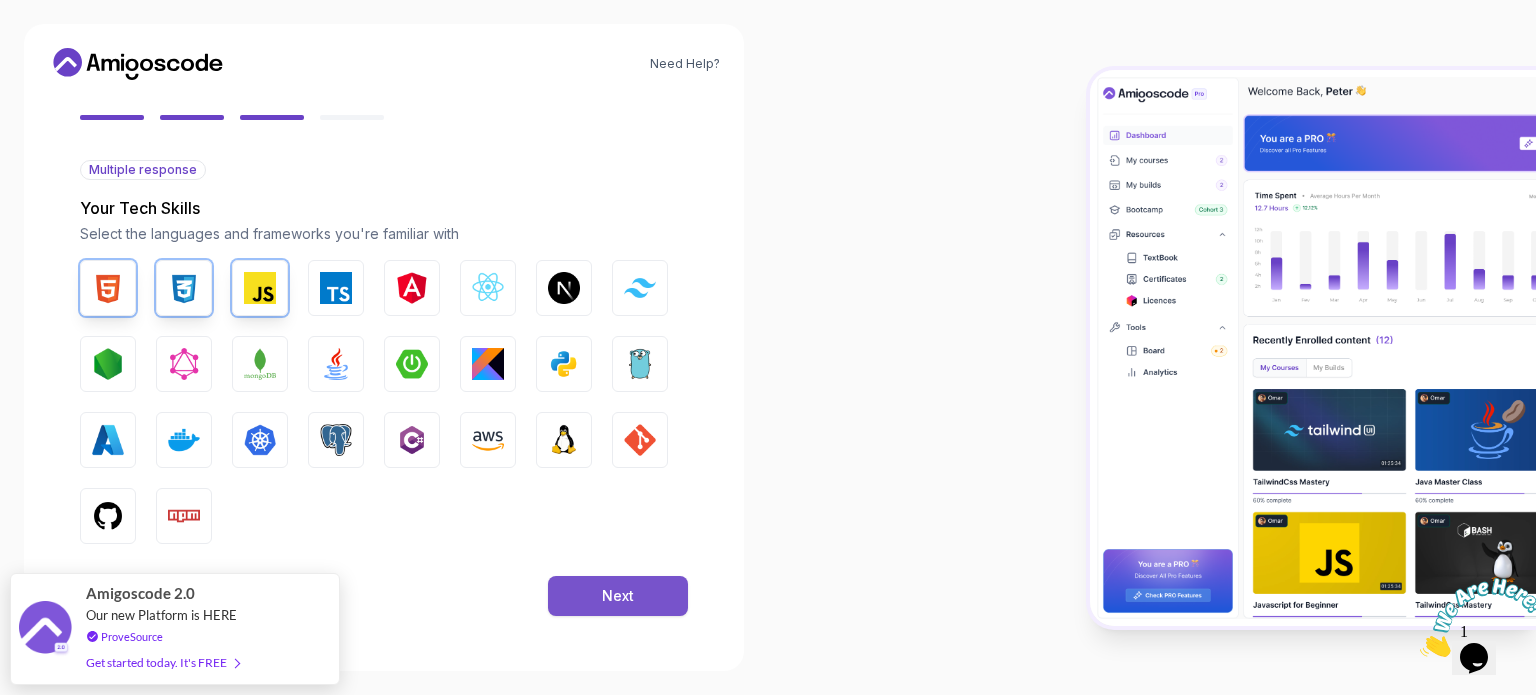 click on "Next" at bounding box center (618, 596) 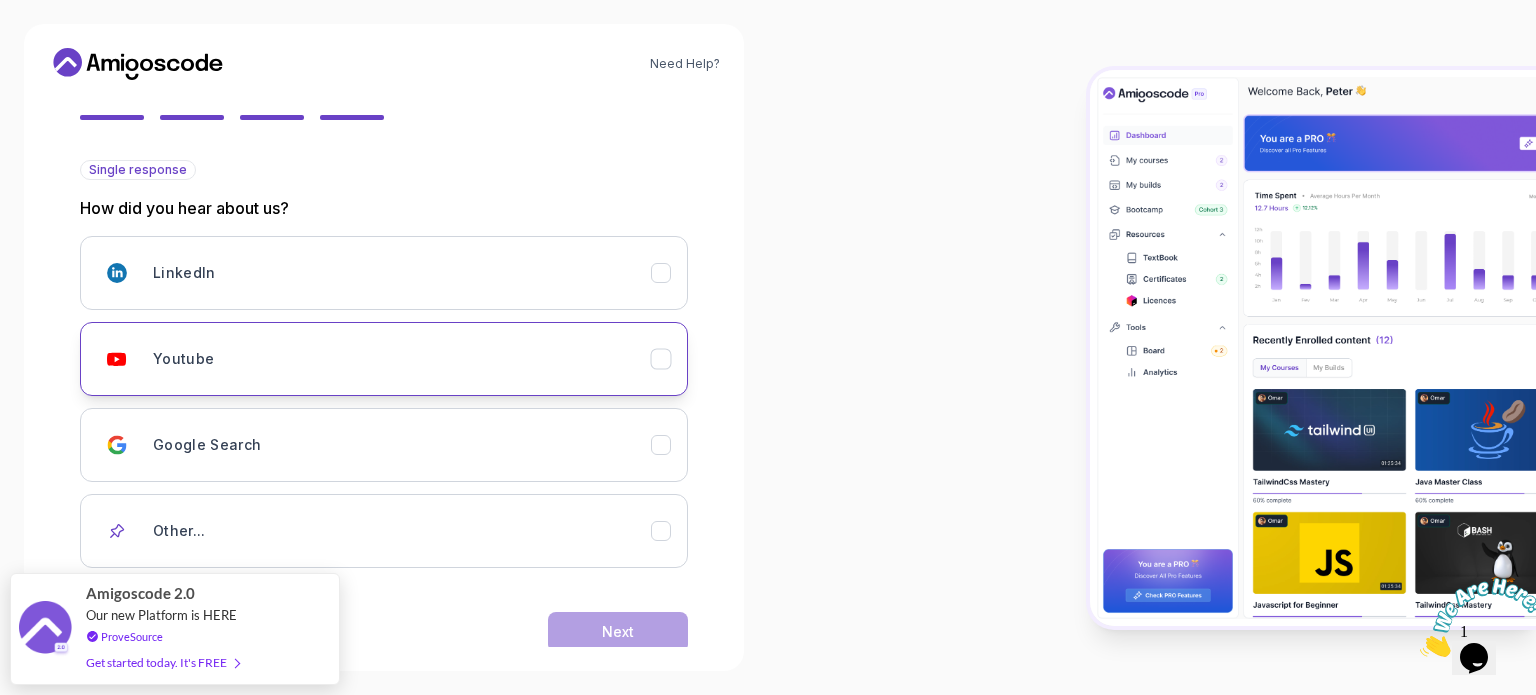 scroll, scrollTop: 212, scrollLeft: 0, axis: vertical 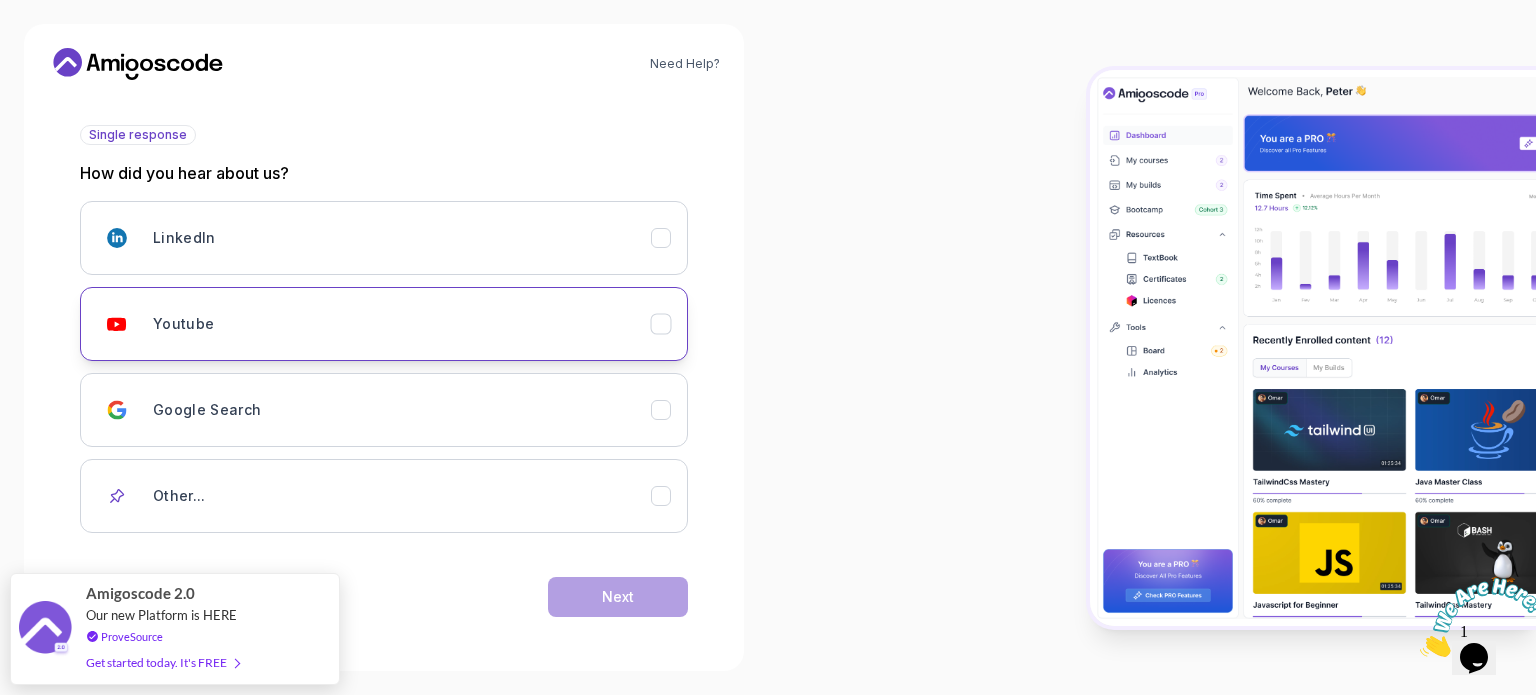 click on "Youtube" at bounding box center [402, 324] 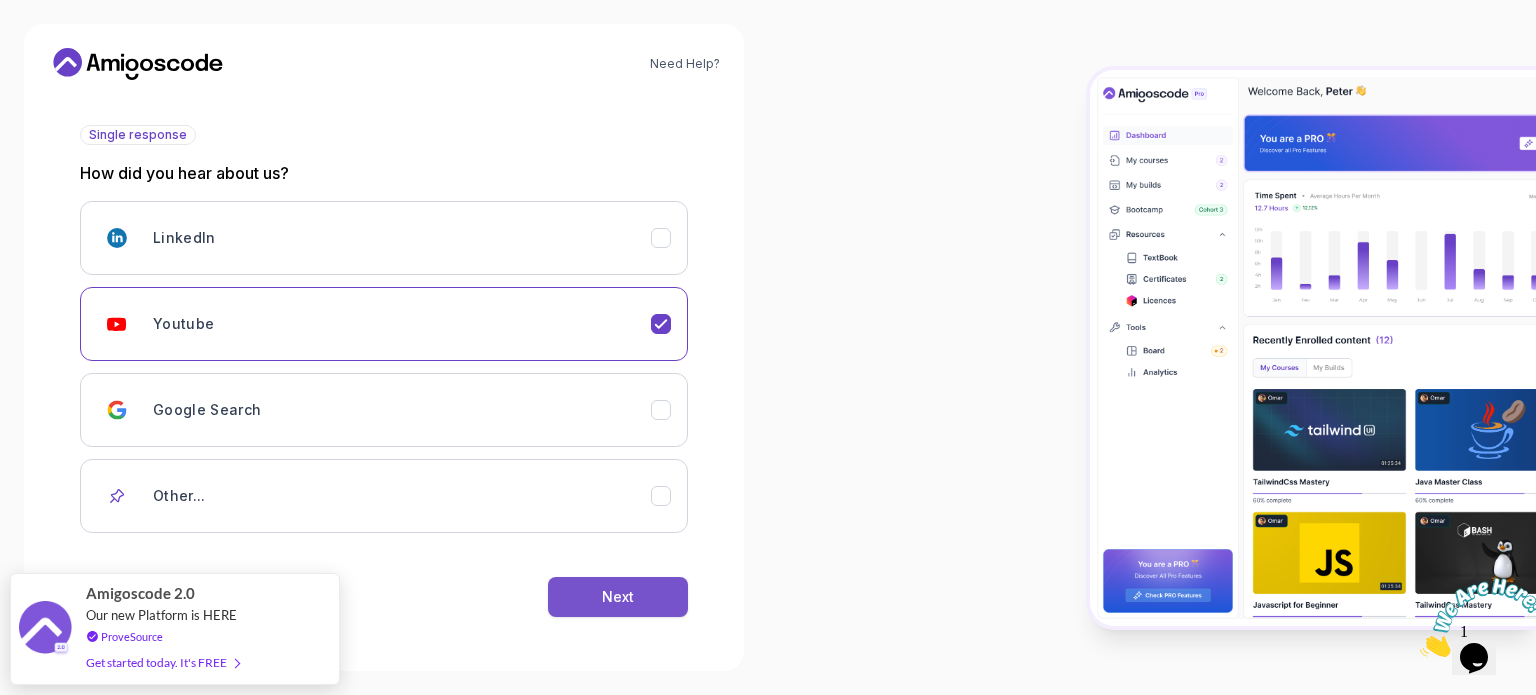 click on "Next" at bounding box center (618, 597) 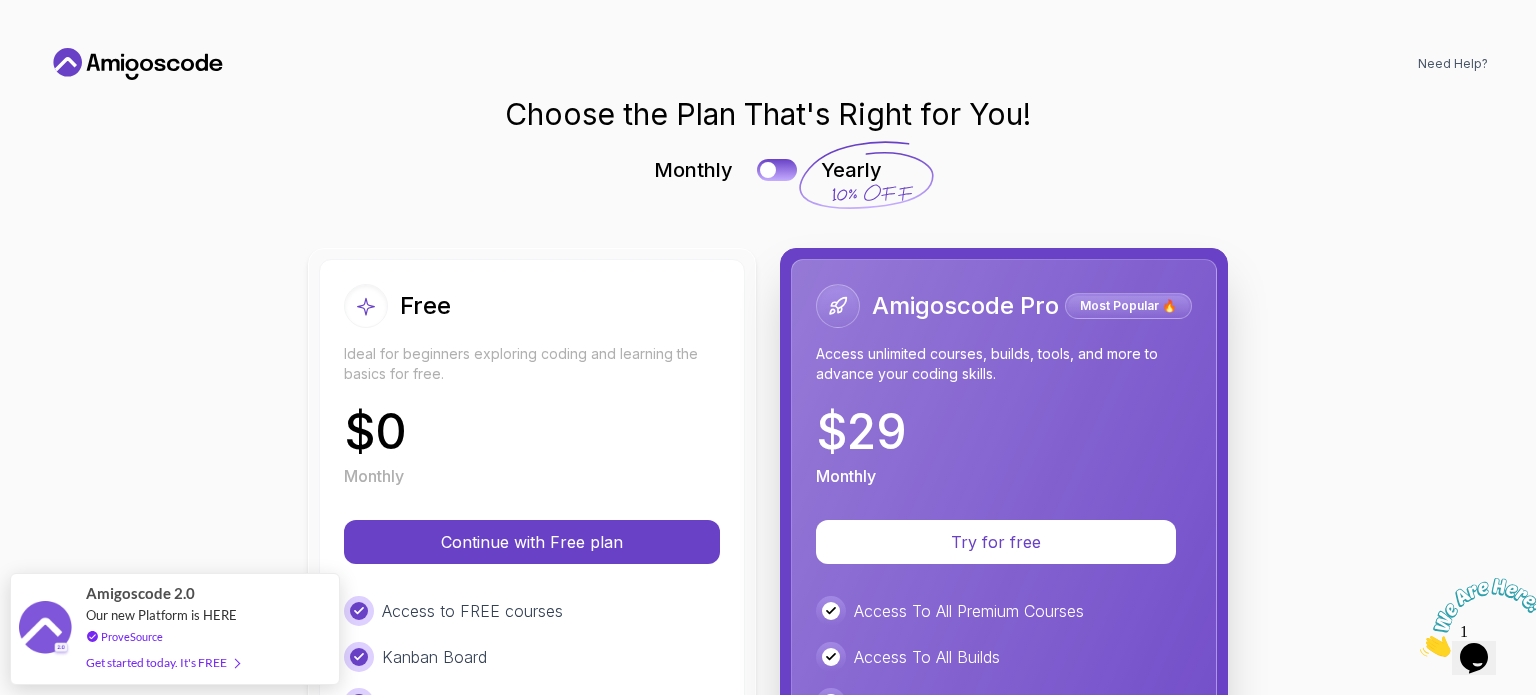 scroll, scrollTop: 0, scrollLeft: 0, axis: both 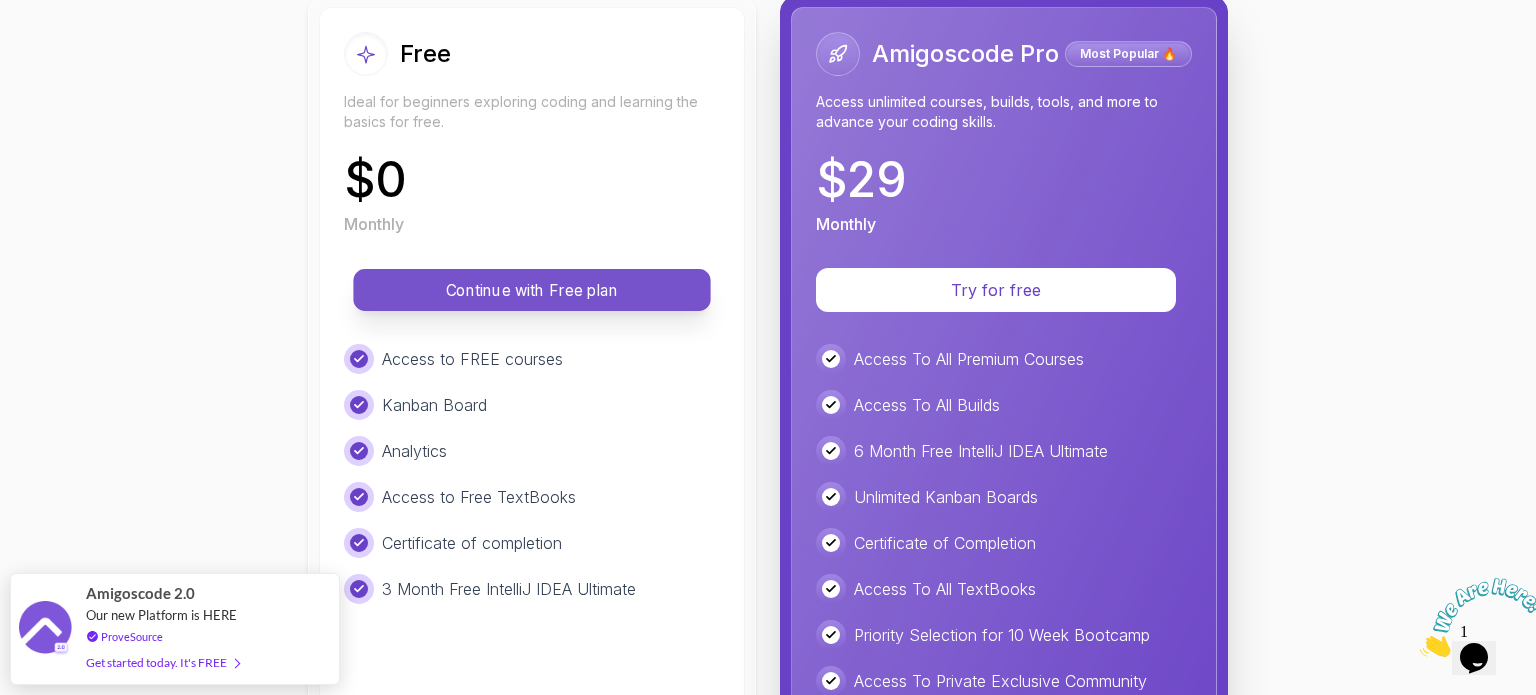 click on "Continue with Free plan" at bounding box center (532, 290) 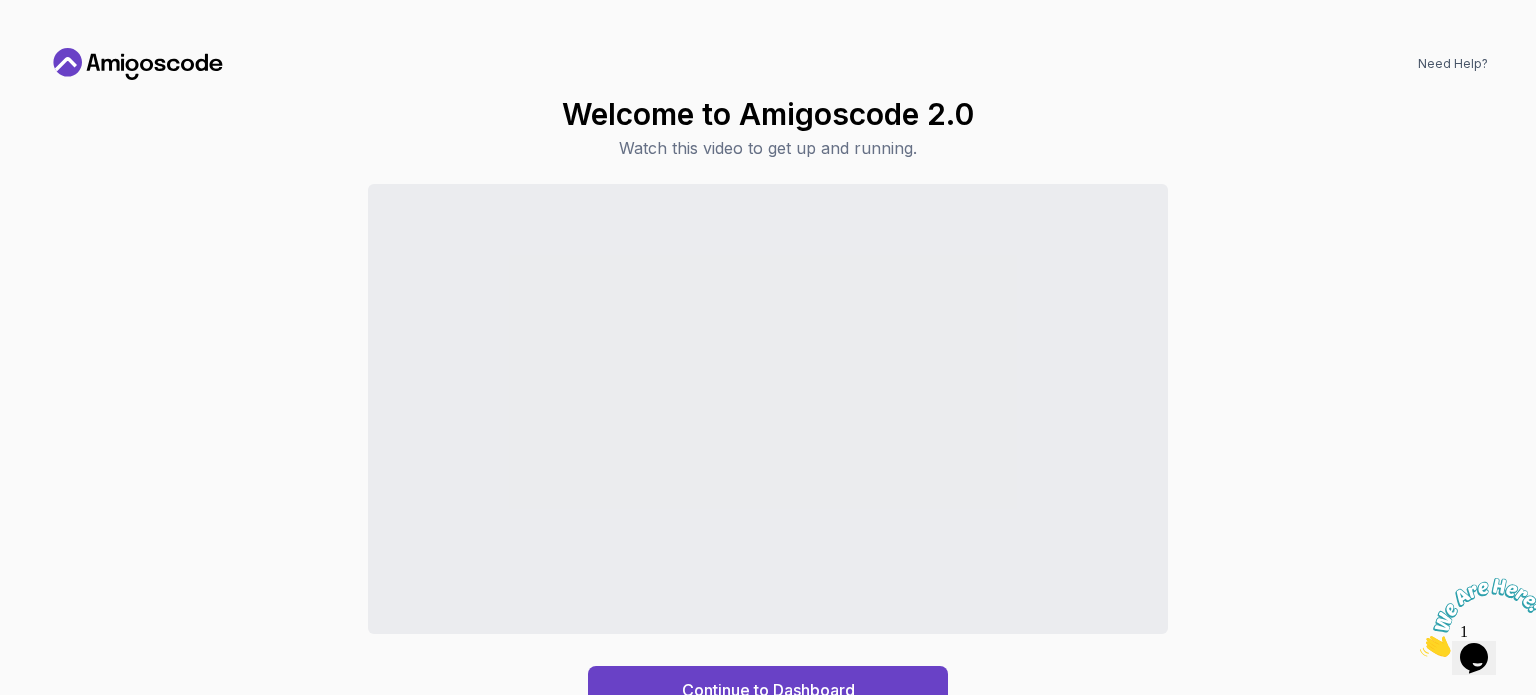 click on "Continue to Dashboard" at bounding box center [768, 449] 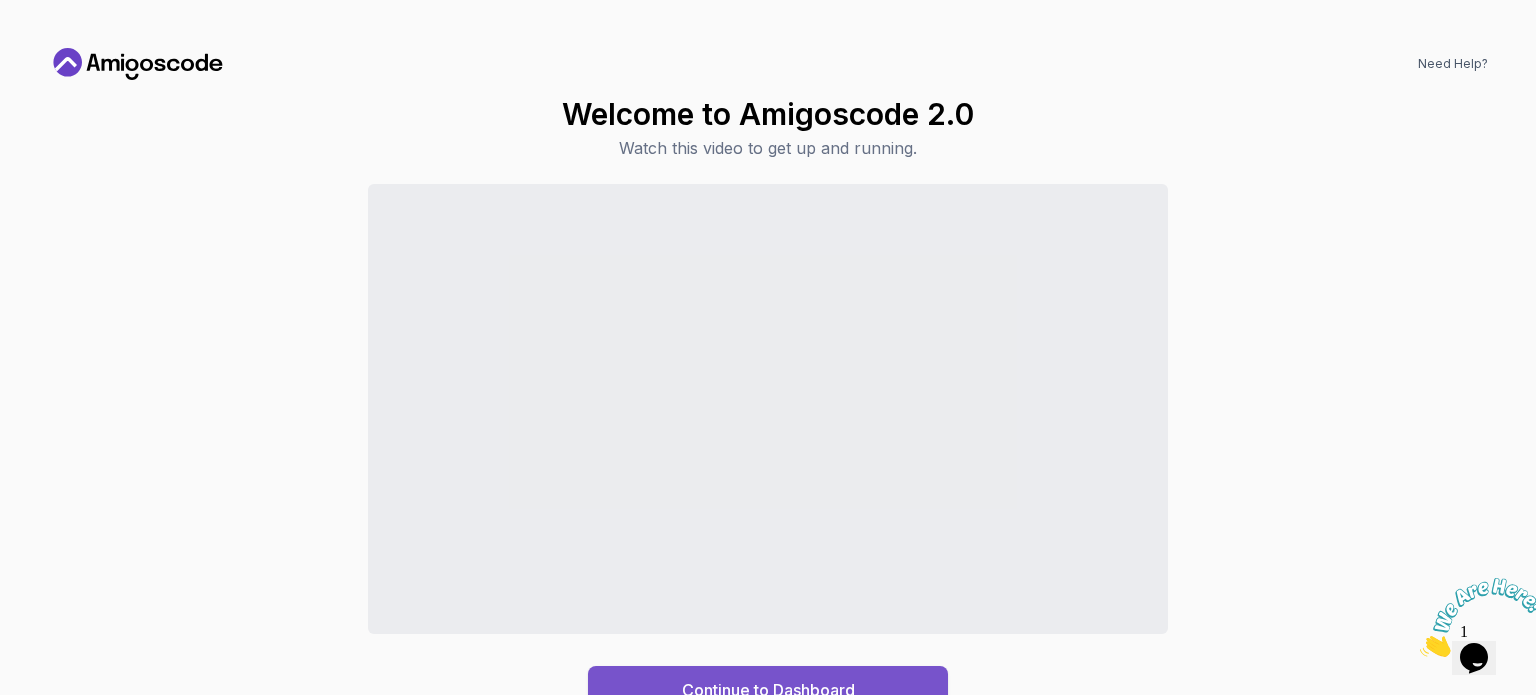 click on "Continue to Dashboard" at bounding box center (768, 690) 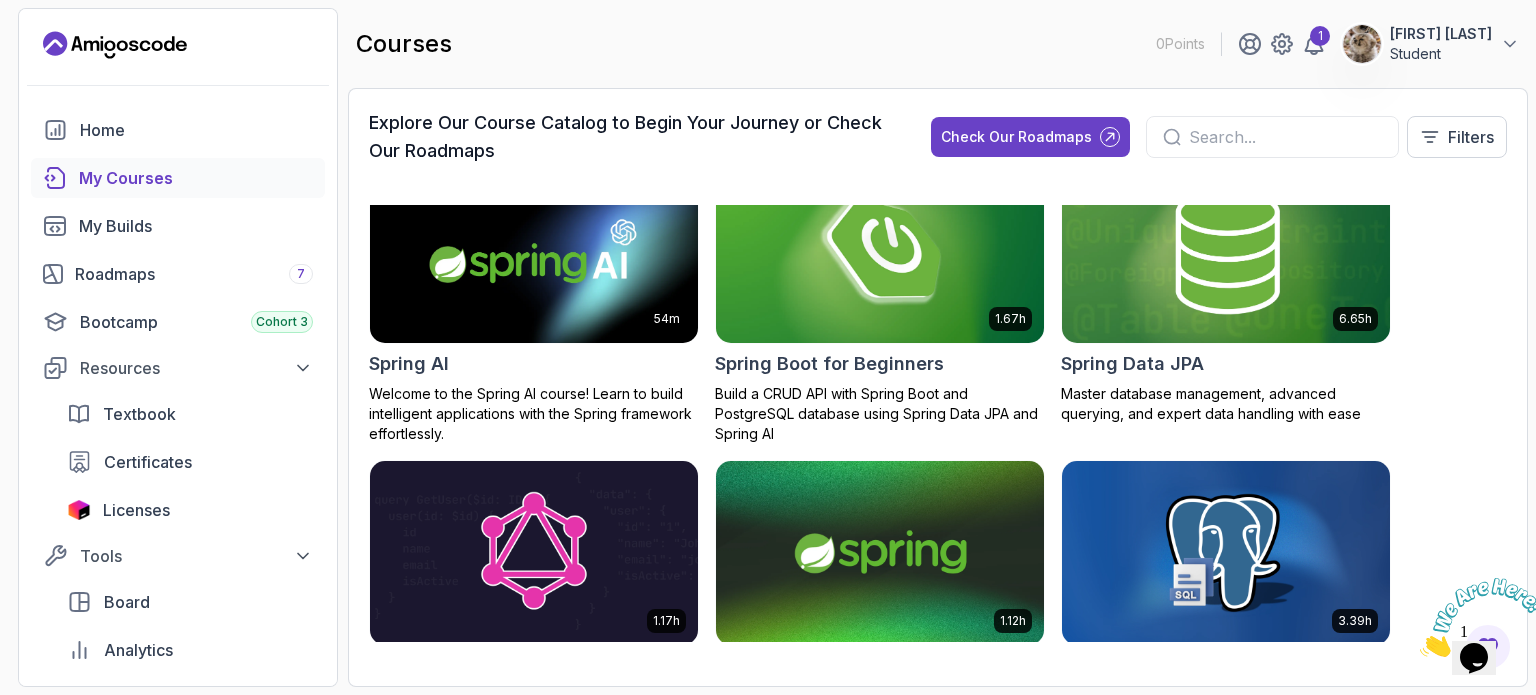scroll, scrollTop: 3644, scrollLeft: 0, axis: vertical 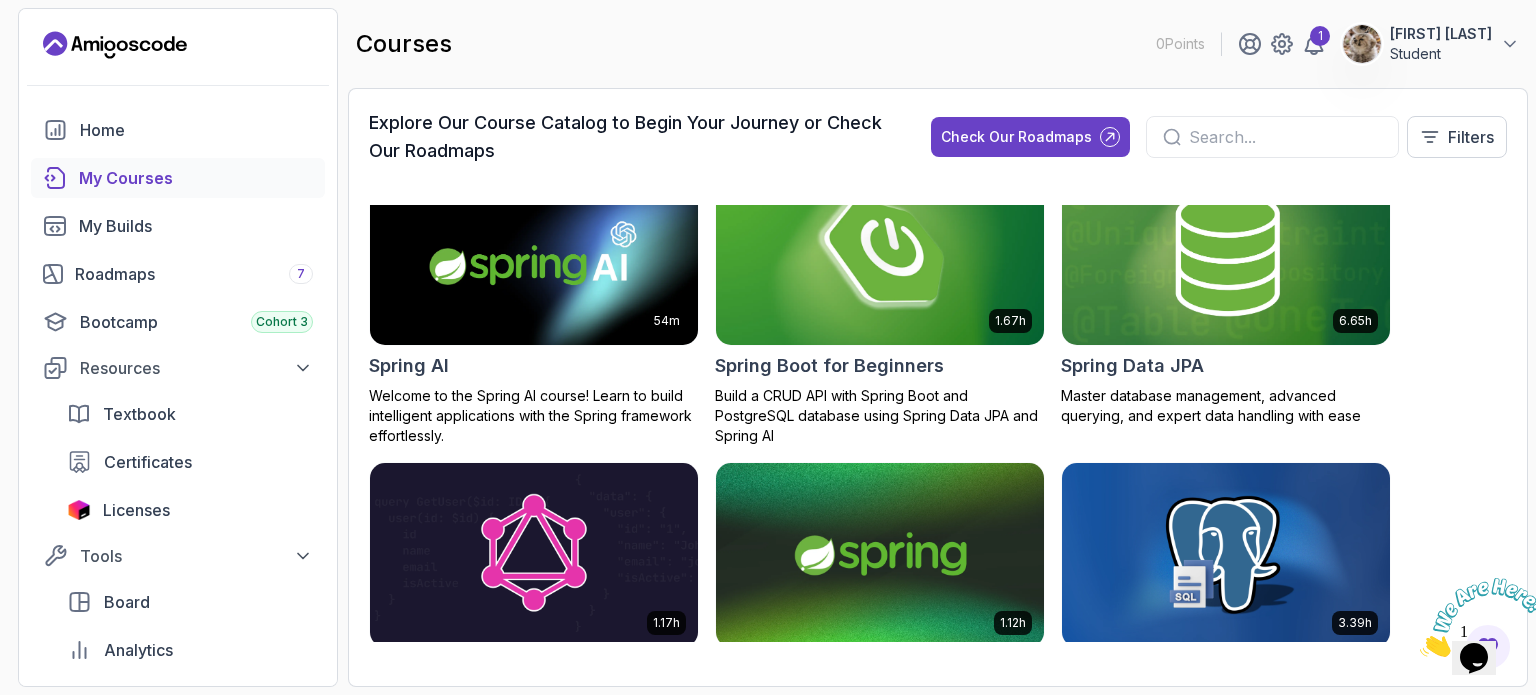 click at bounding box center [880, 253] 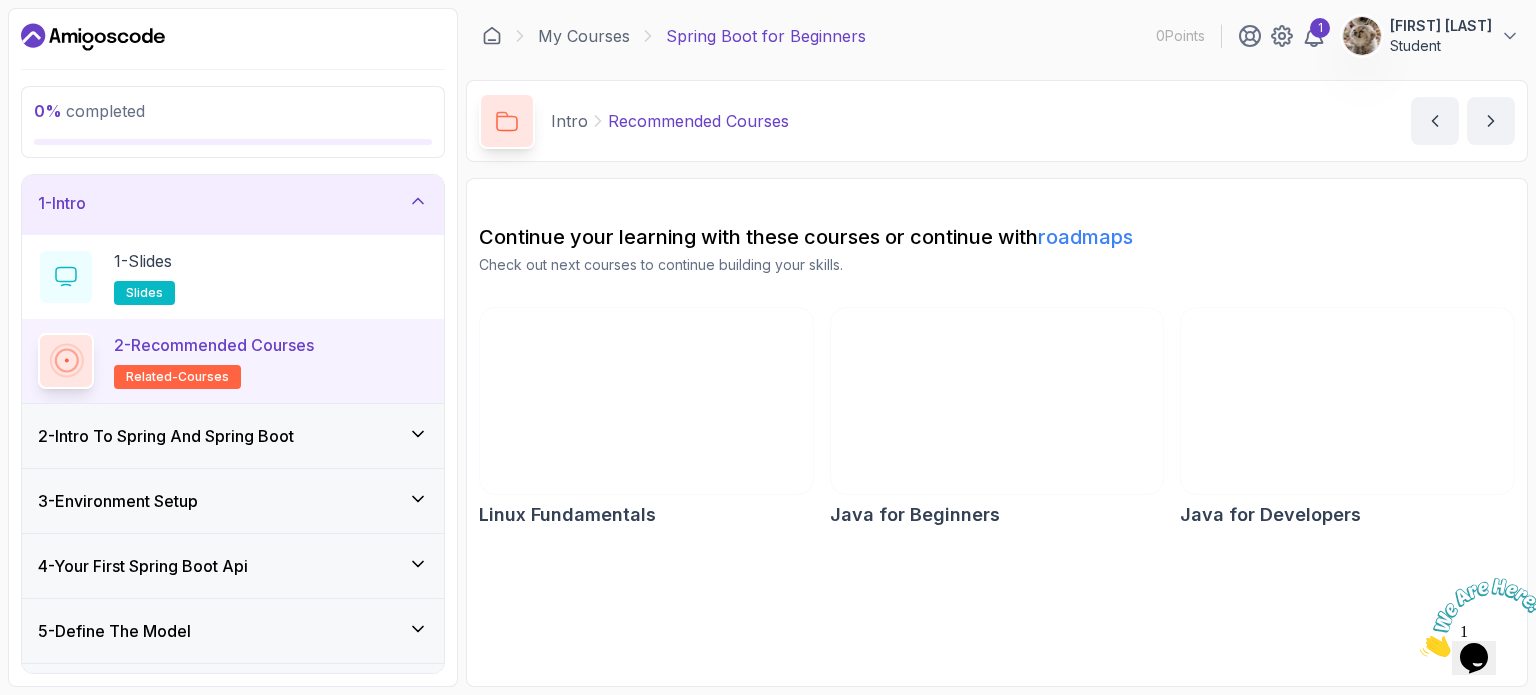 scroll, scrollTop: 0, scrollLeft: 0, axis: both 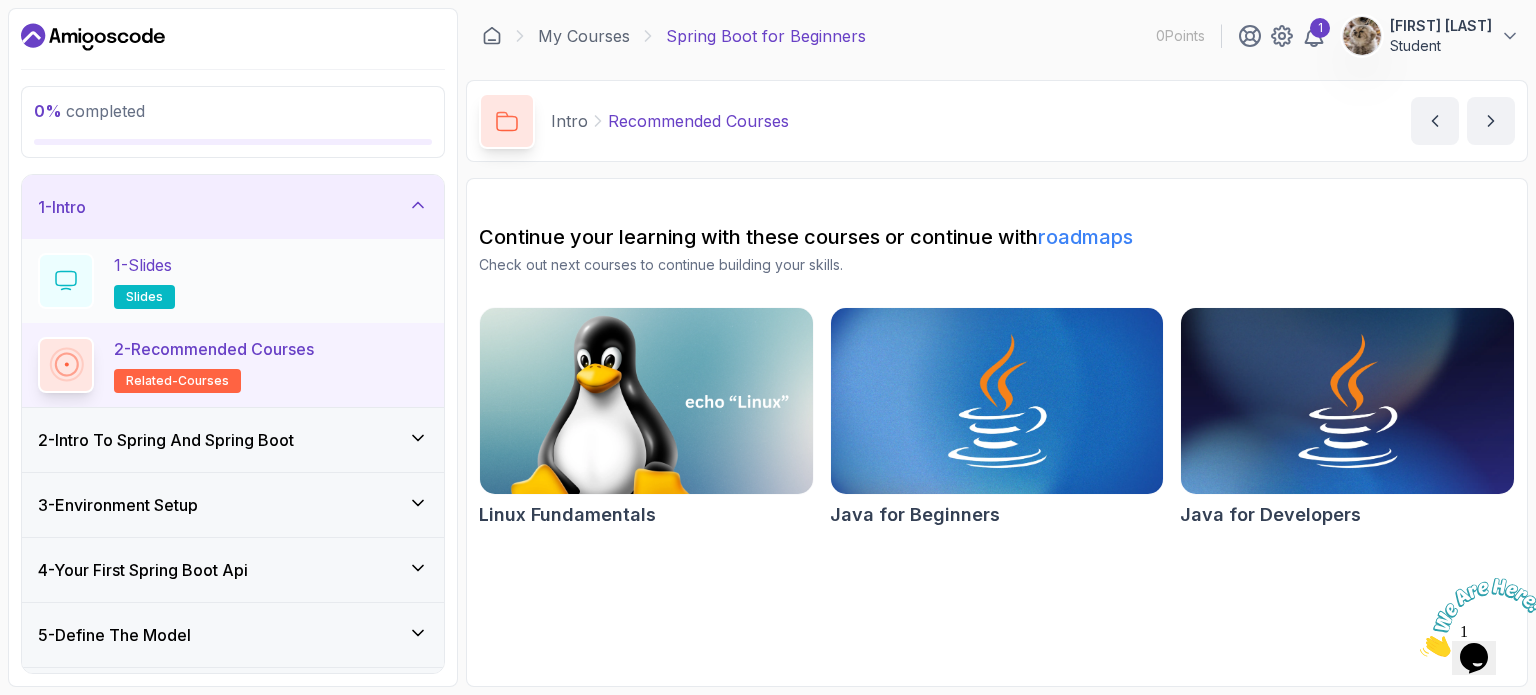 click on "1  -  Slides" at bounding box center (143, 265) 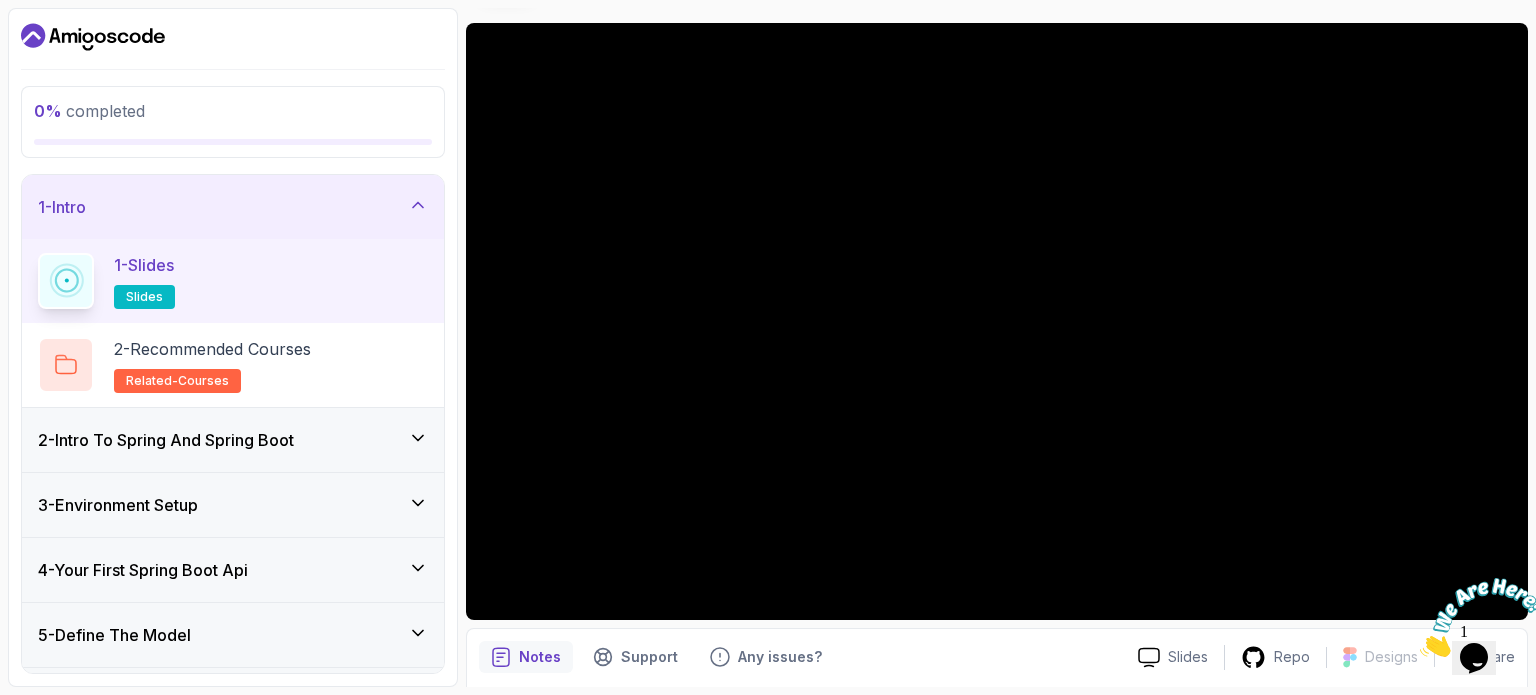 scroll, scrollTop: 226, scrollLeft: 0, axis: vertical 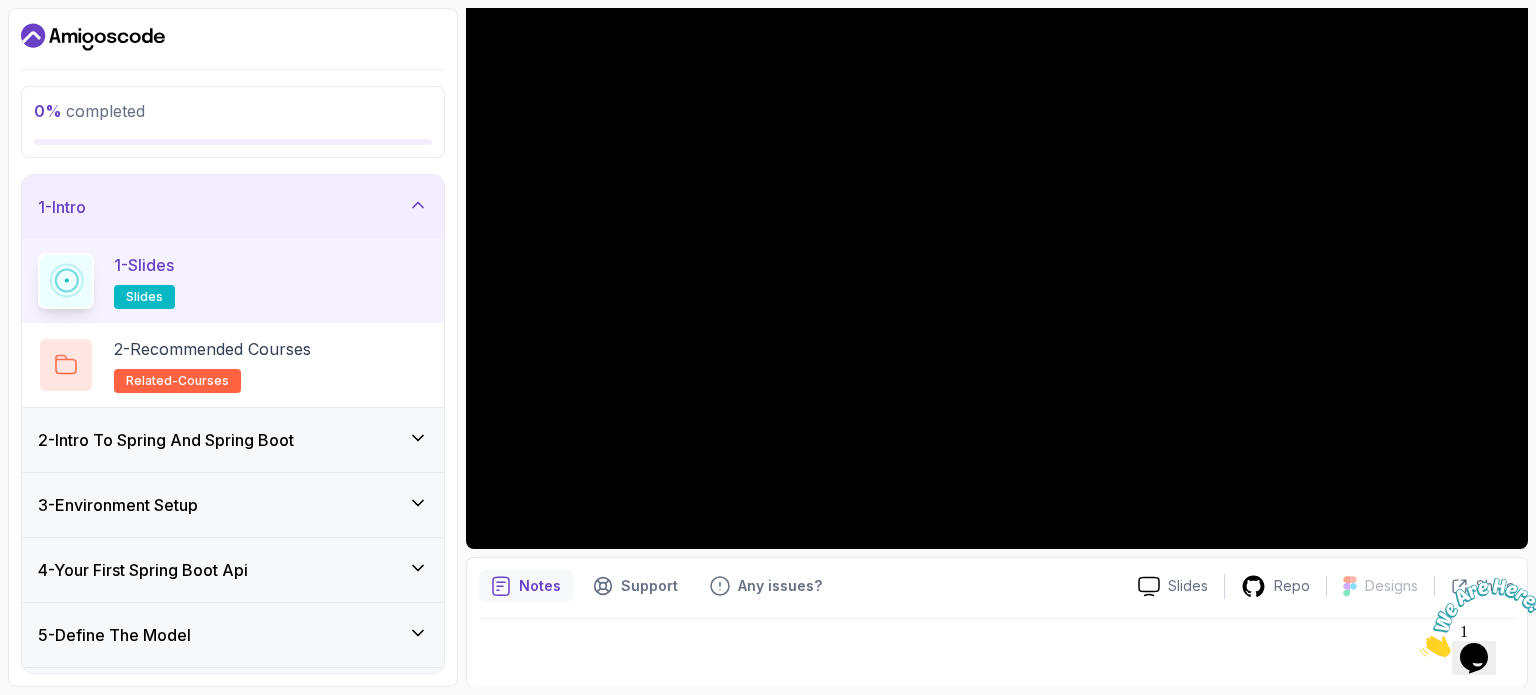 type 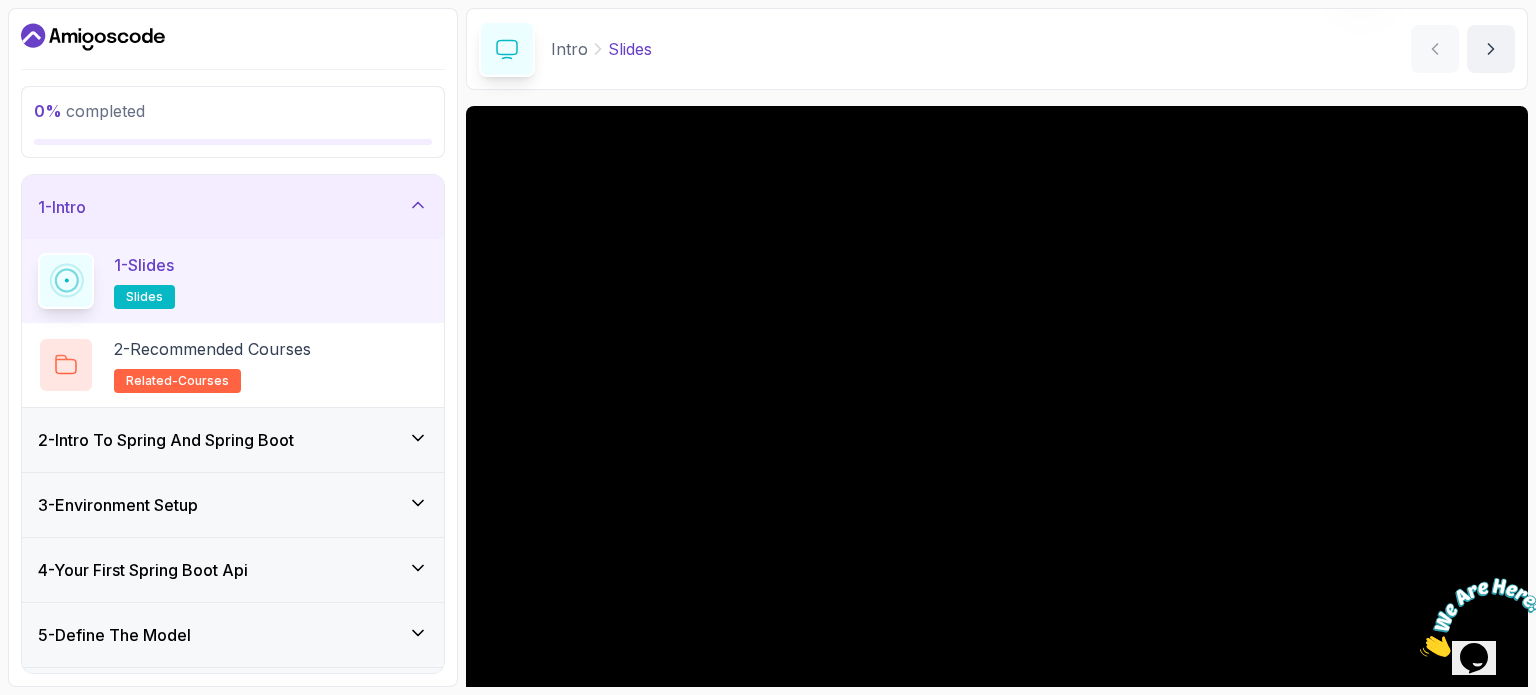 scroll, scrollTop: 226, scrollLeft: 0, axis: vertical 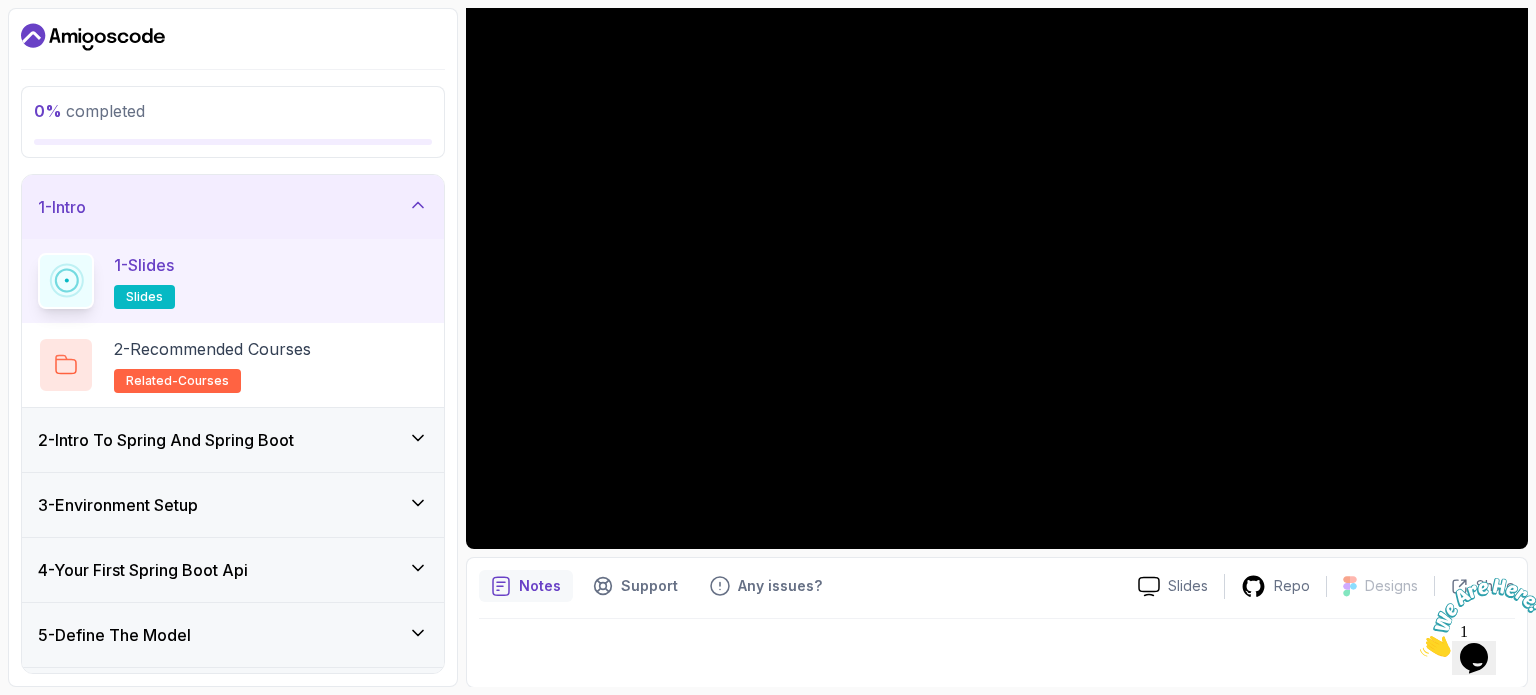 click at bounding box center [1420, 651] 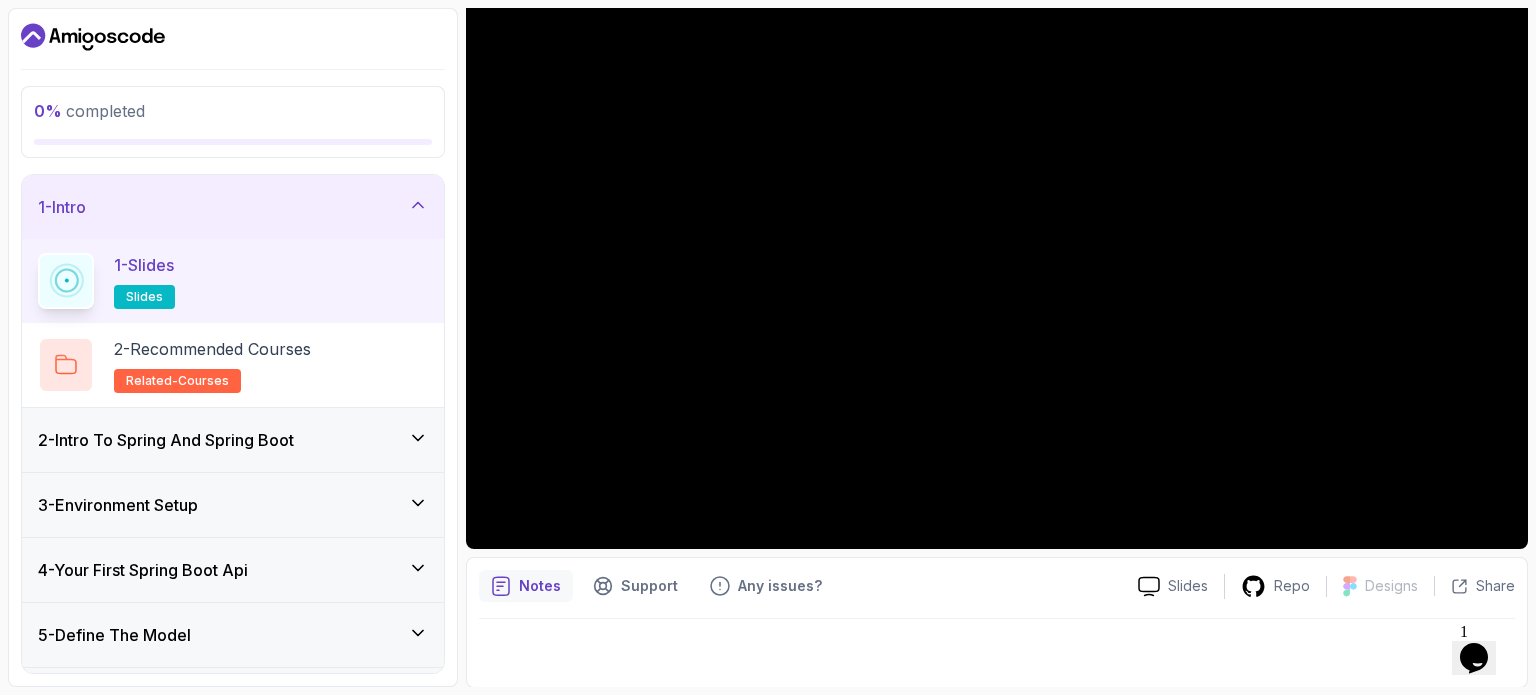 scroll, scrollTop: 220, scrollLeft: 0, axis: vertical 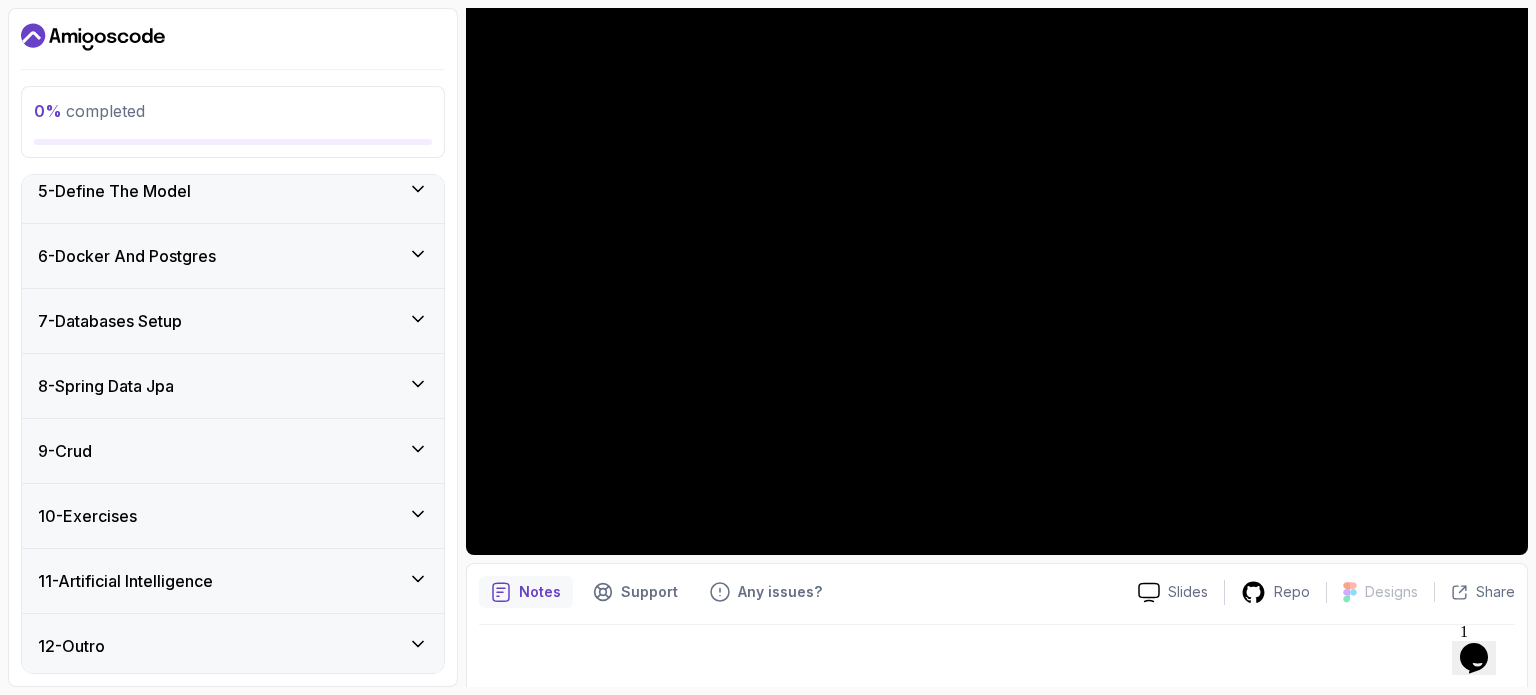 click on "11  -  Artificial Intelligence" at bounding box center (233, 581) 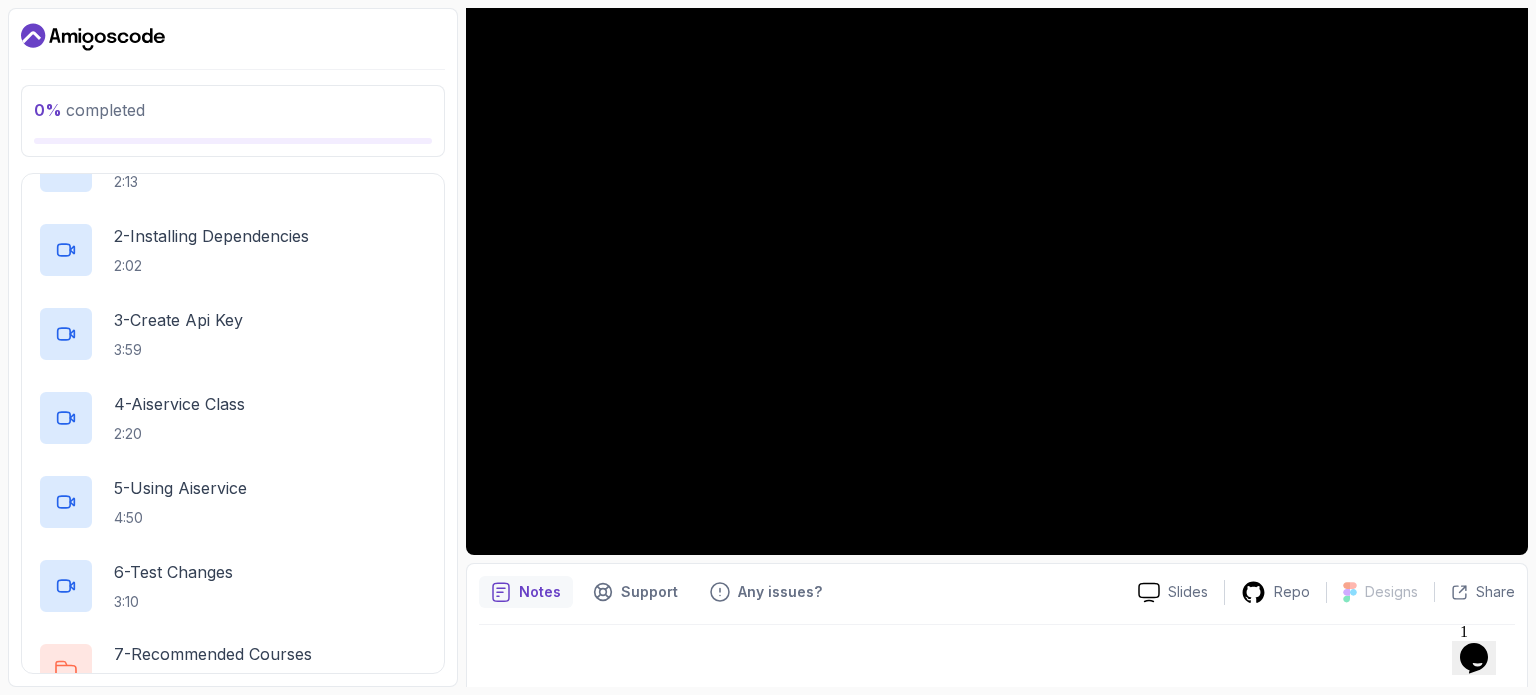 scroll, scrollTop: 864, scrollLeft: 0, axis: vertical 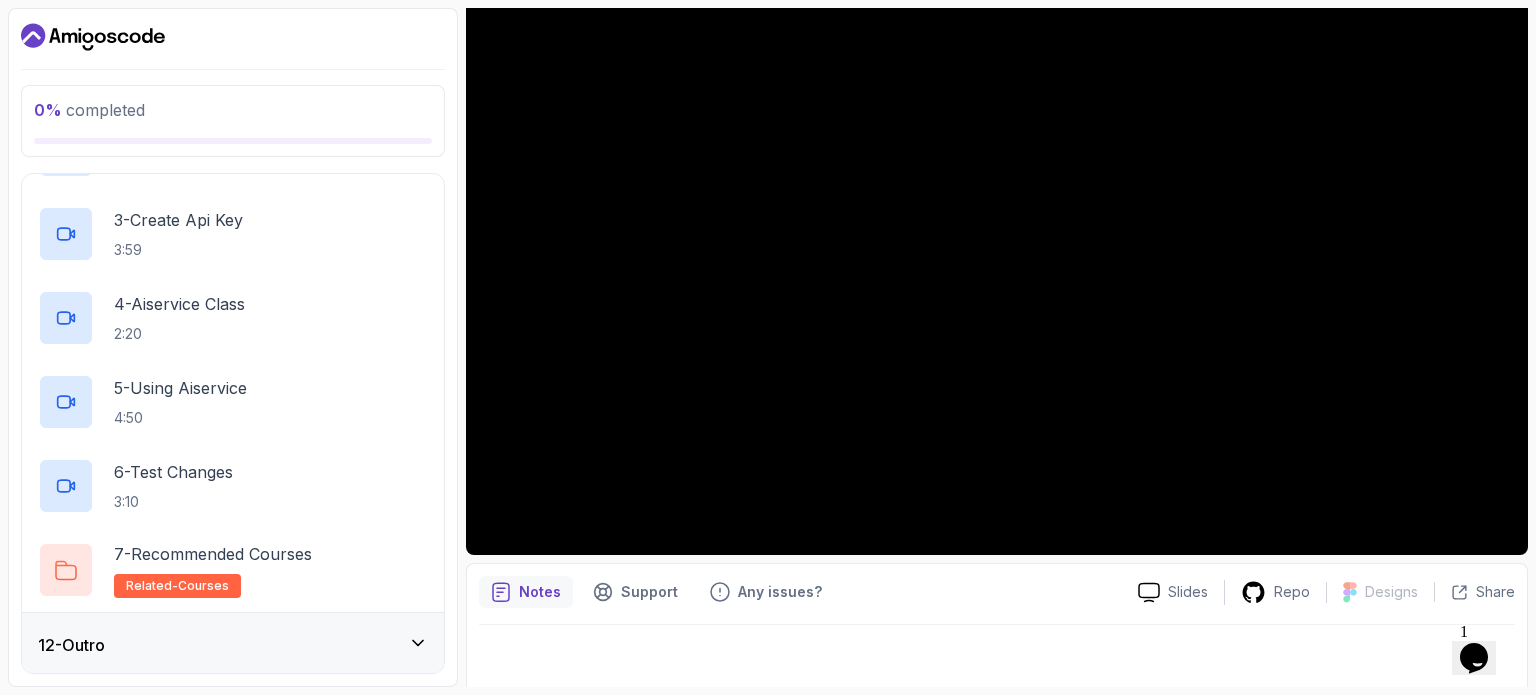 click on "12  -  Outro" at bounding box center [233, 645] 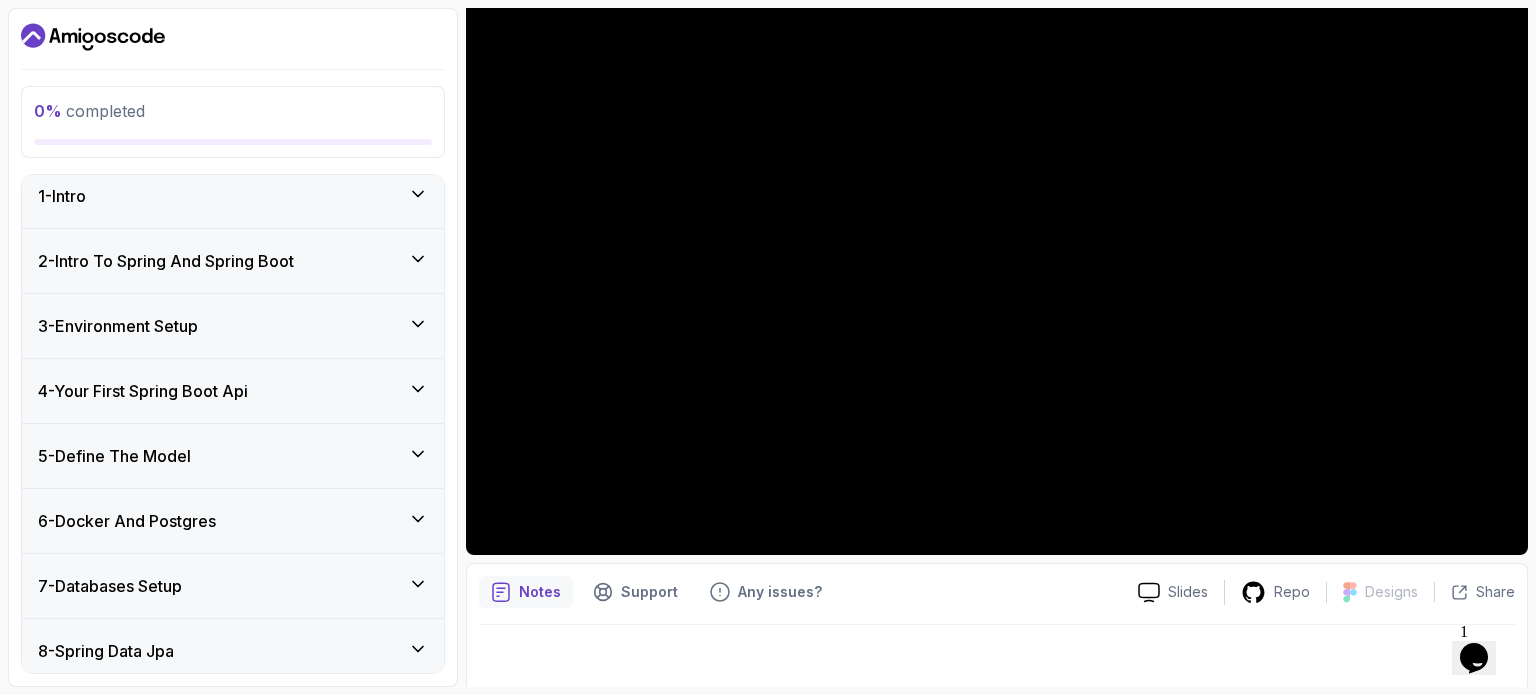 scroll, scrollTop: 0, scrollLeft: 0, axis: both 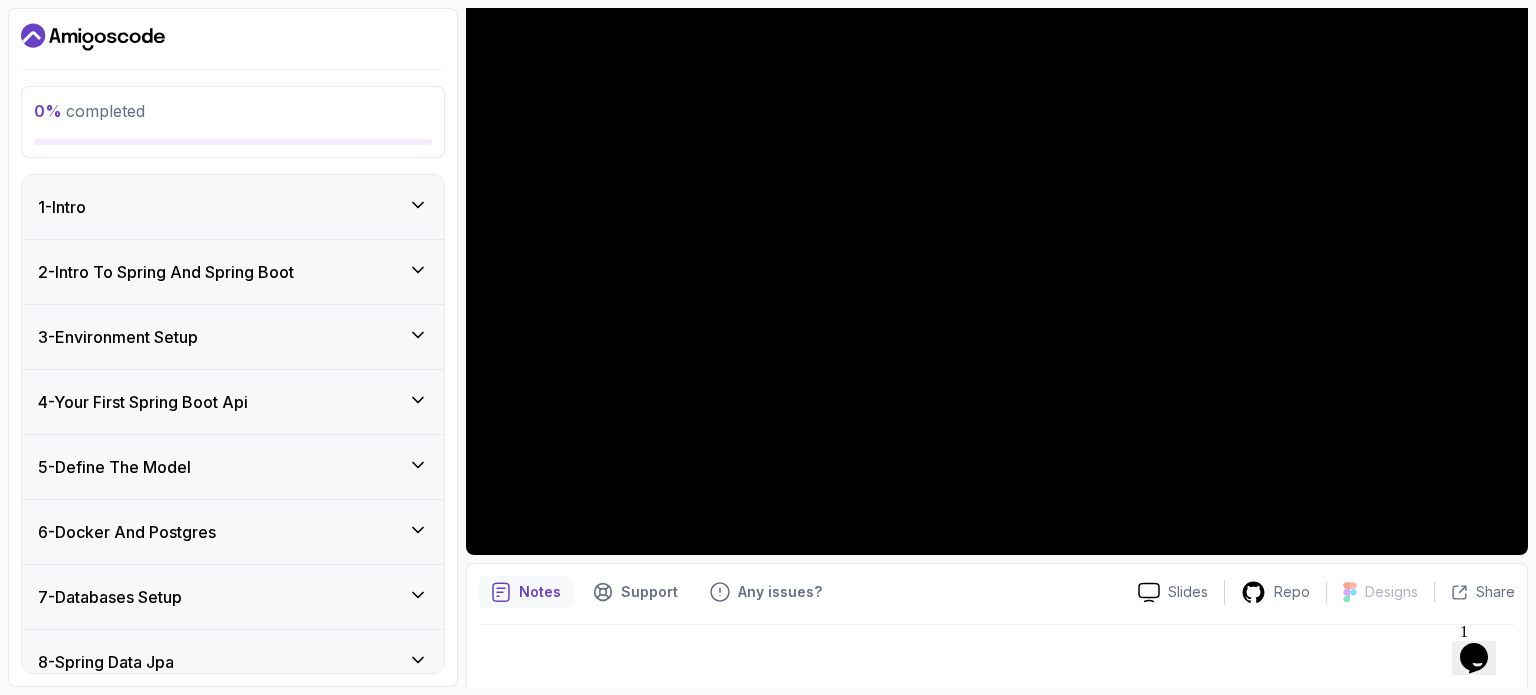 click on "2  -  Intro To Spring And Spring Boot" at bounding box center [233, 272] 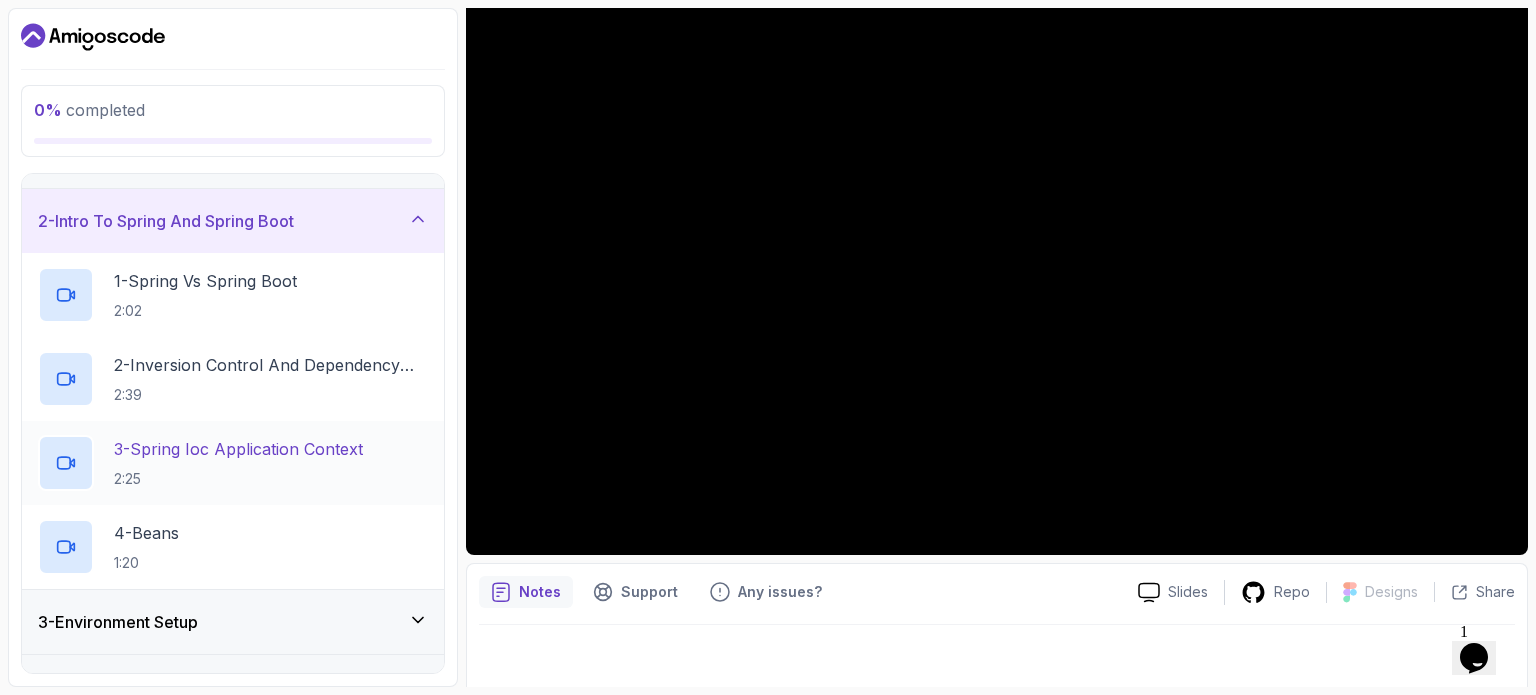 scroll, scrollTop: 44, scrollLeft: 0, axis: vertical 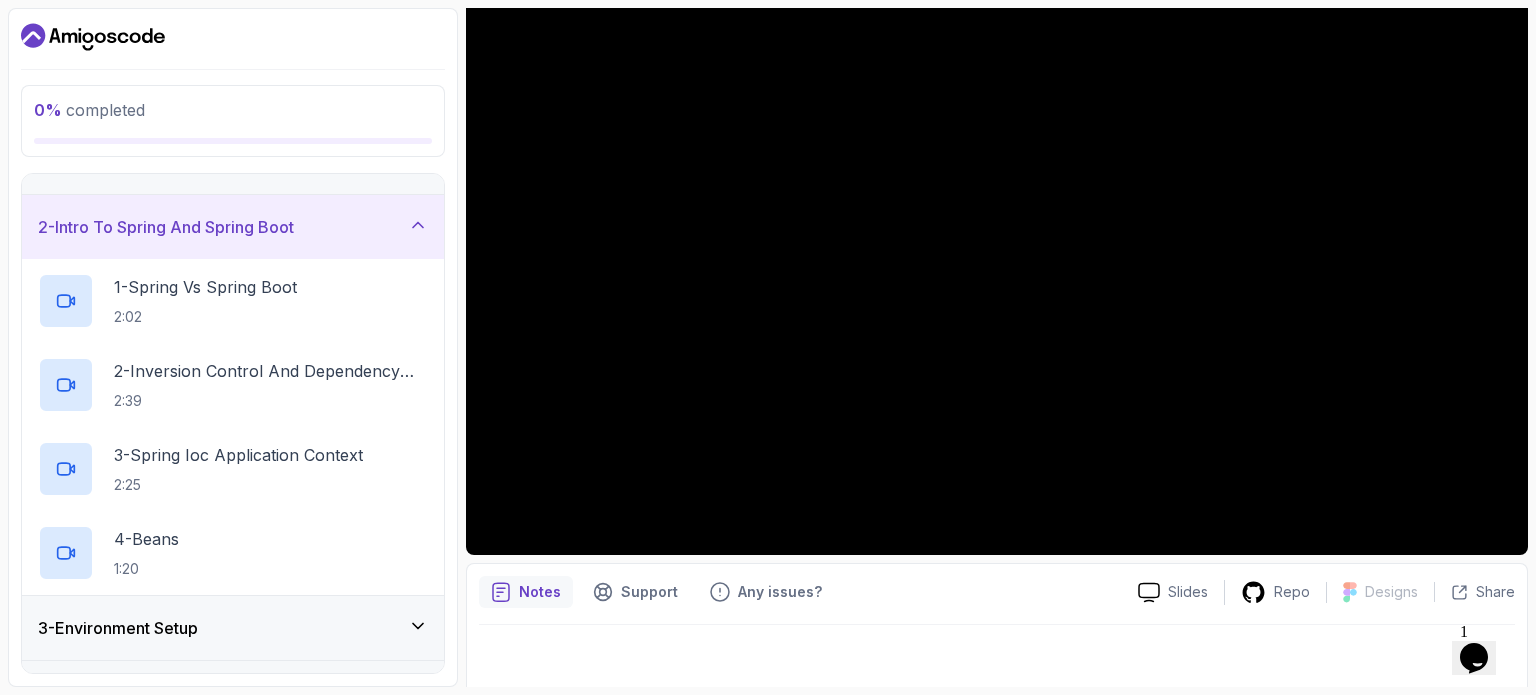 click on "3  -  Environment Setup" at bounding box center (233, 628) 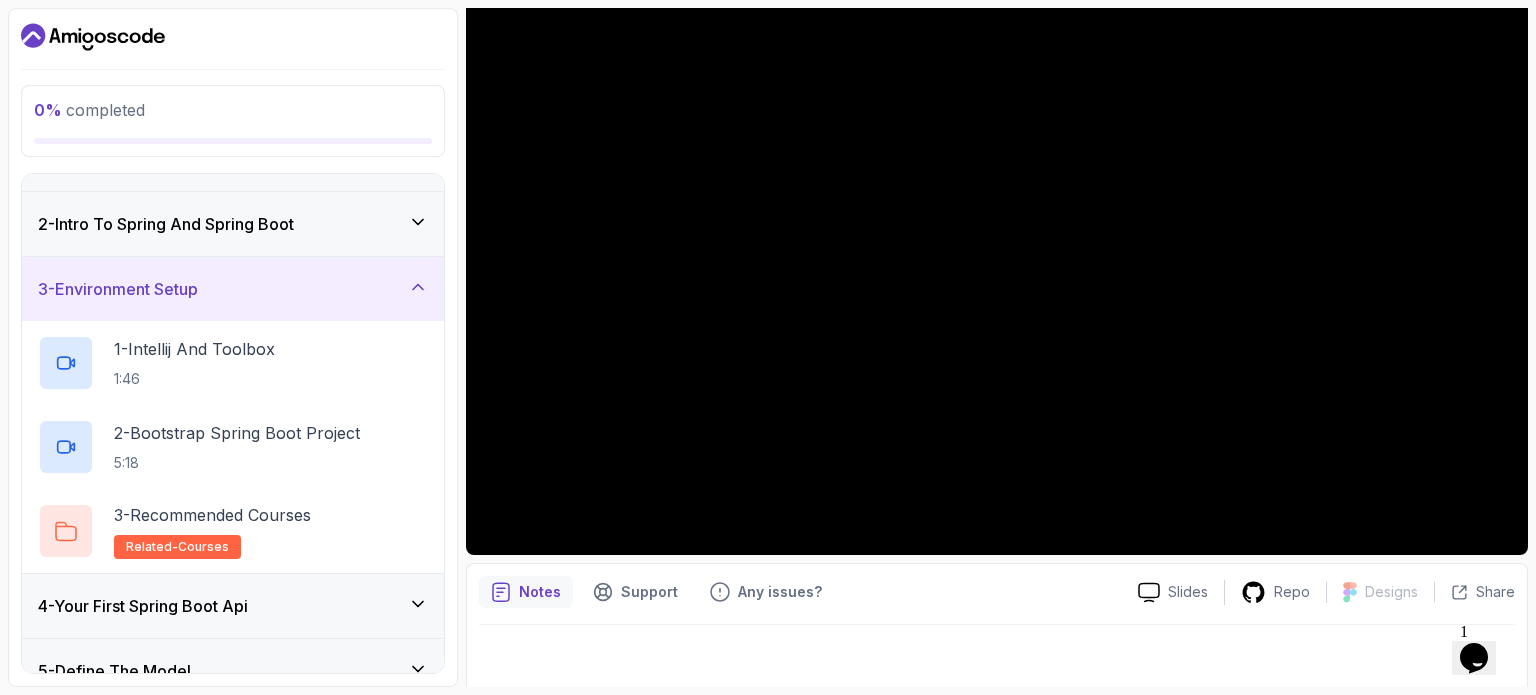 scroll, scrollTop: 45, scrollLeft: 0, axis: vertical 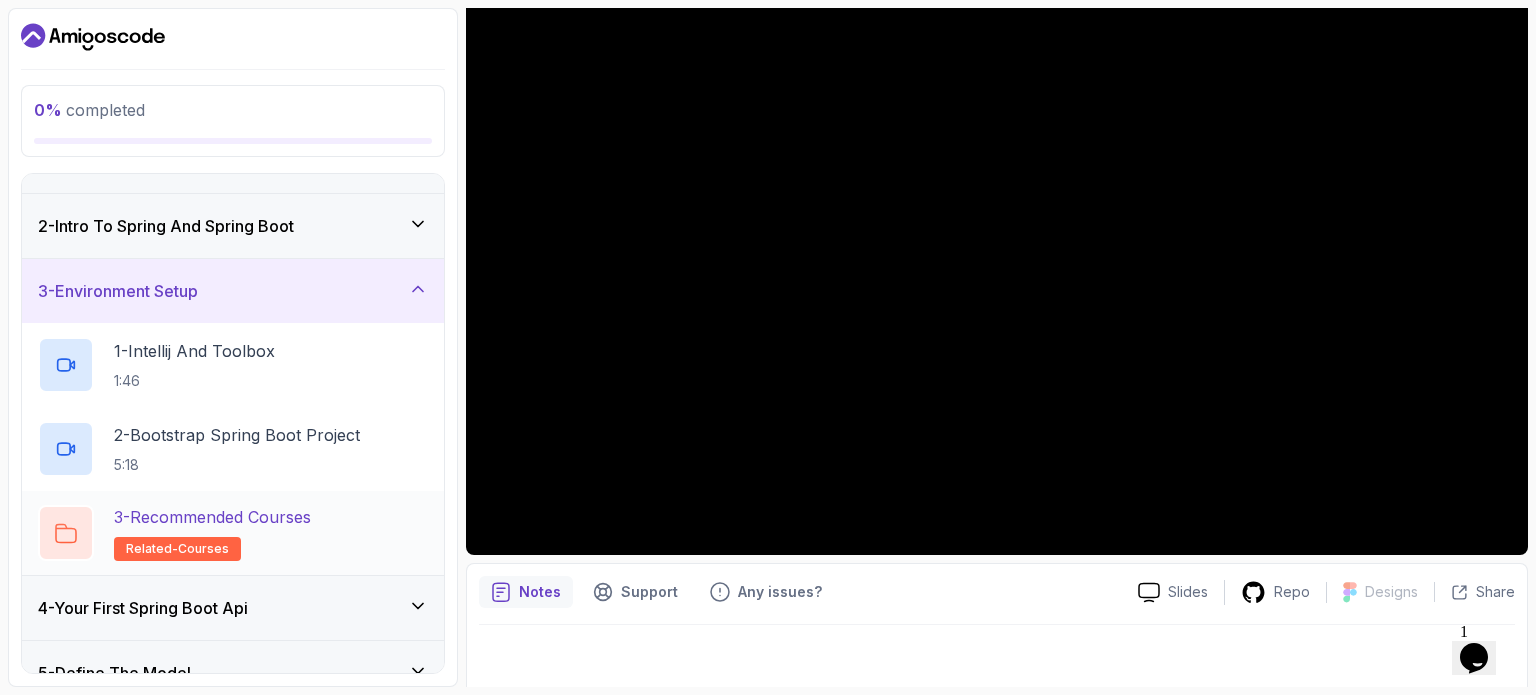 click on "3  -  Recommended Courses" at bounding box center (212, 517) 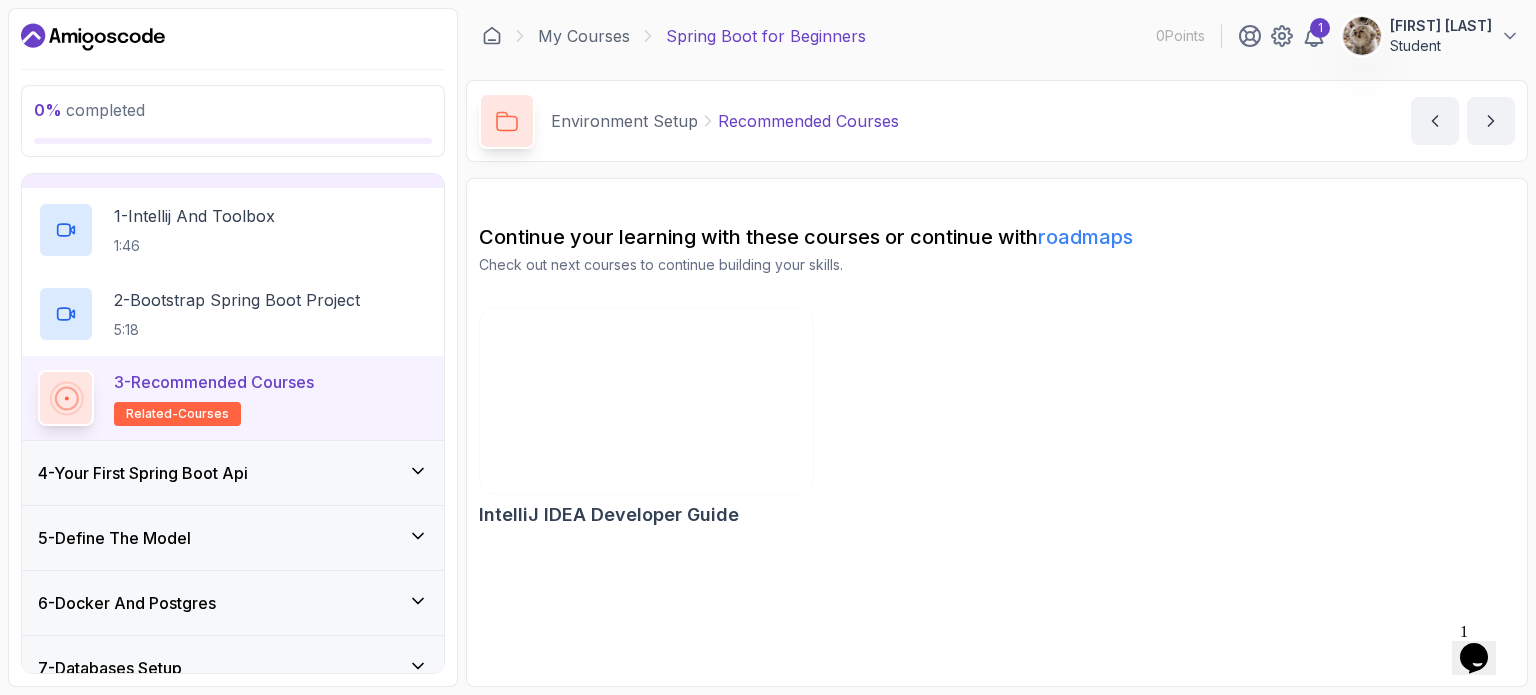 scroll, scrollTop: 184, scrollLeft: 0, axis: vertical 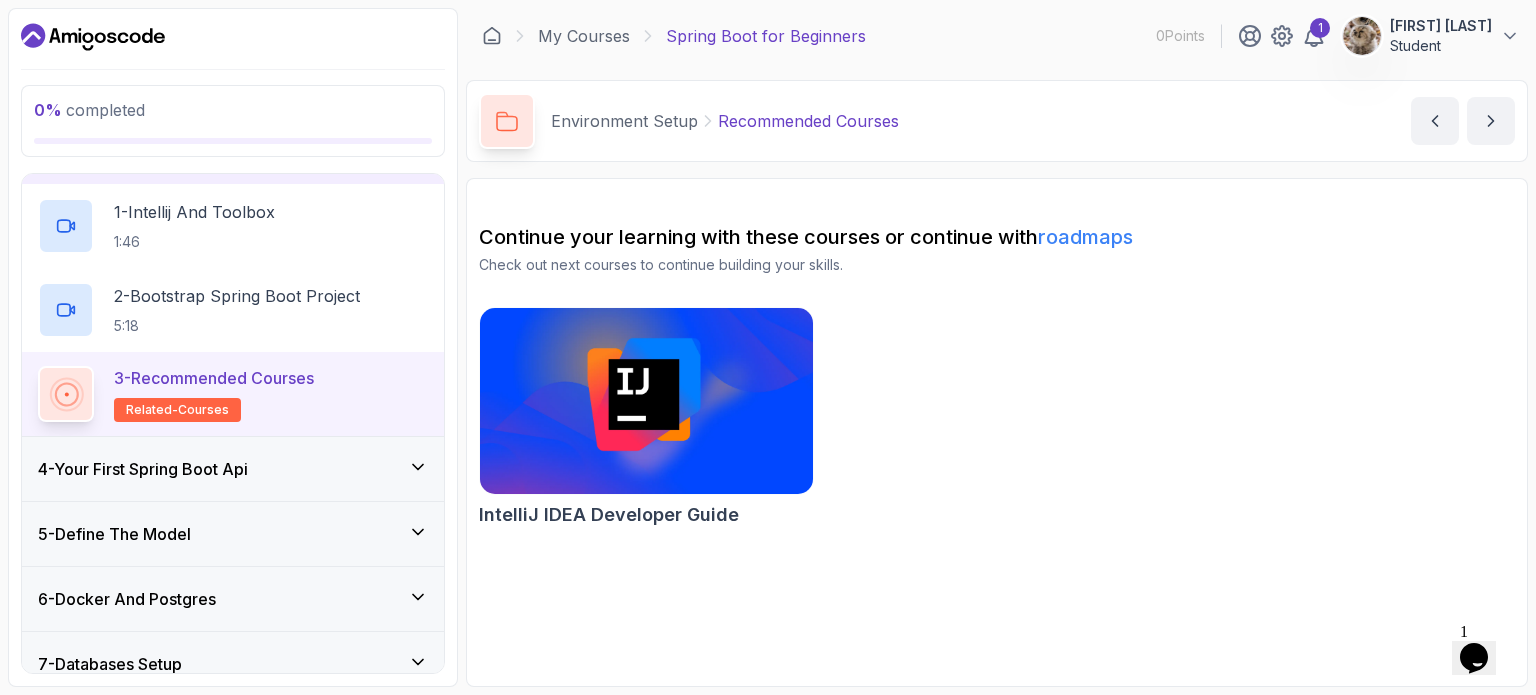 click on "4  -  Your First Spring Boot Api" at bounding box center [233, 469] 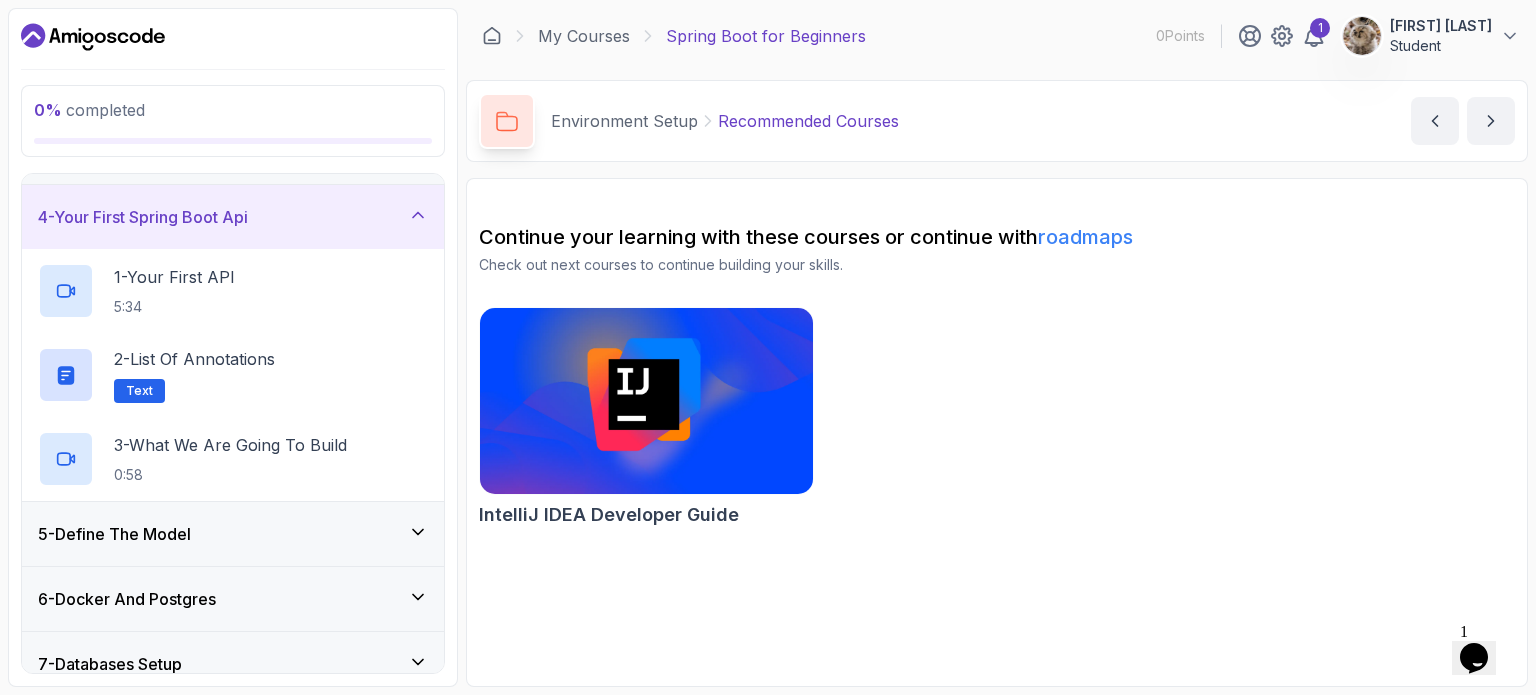 click on "4  -  Your First Spring Boot Api" at bounding box center [233, 217] 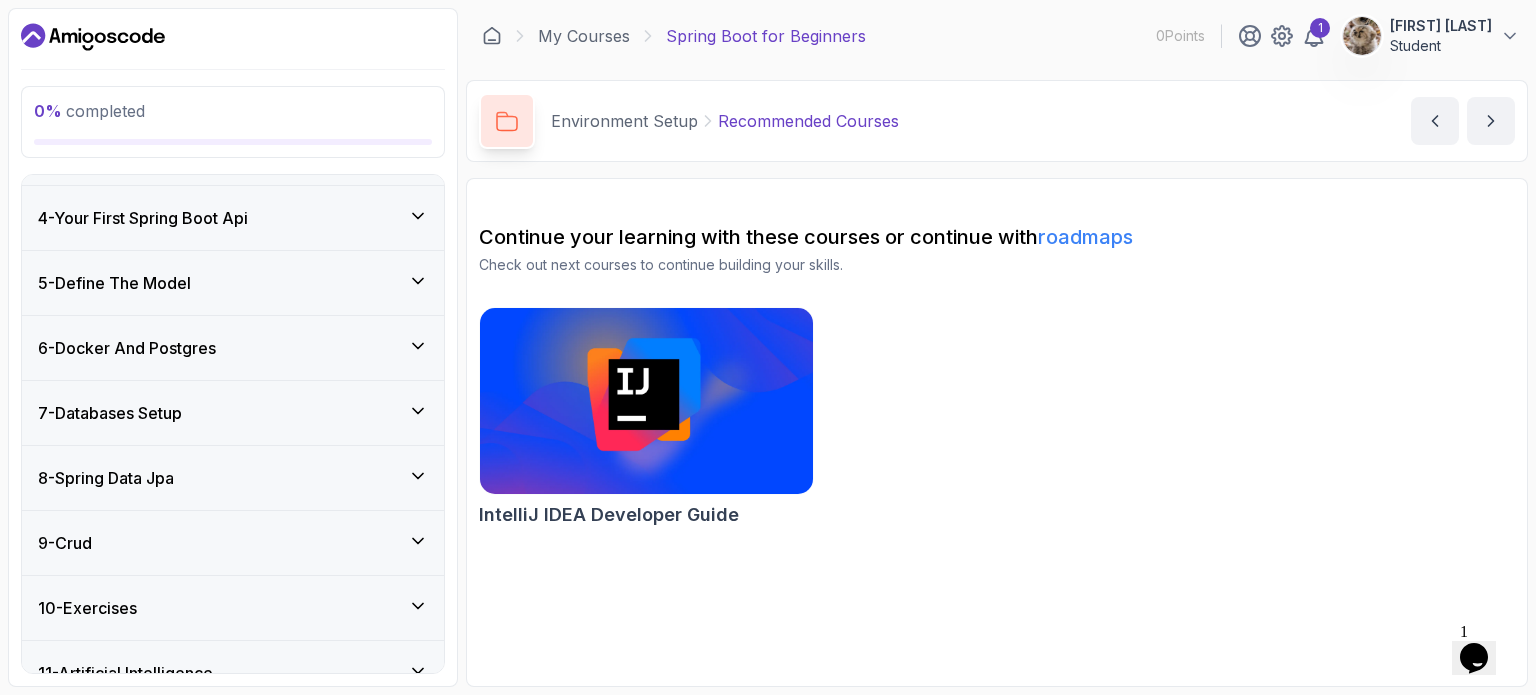 scroll, scrollTop: 0, scrollLeft: 0, axis: both 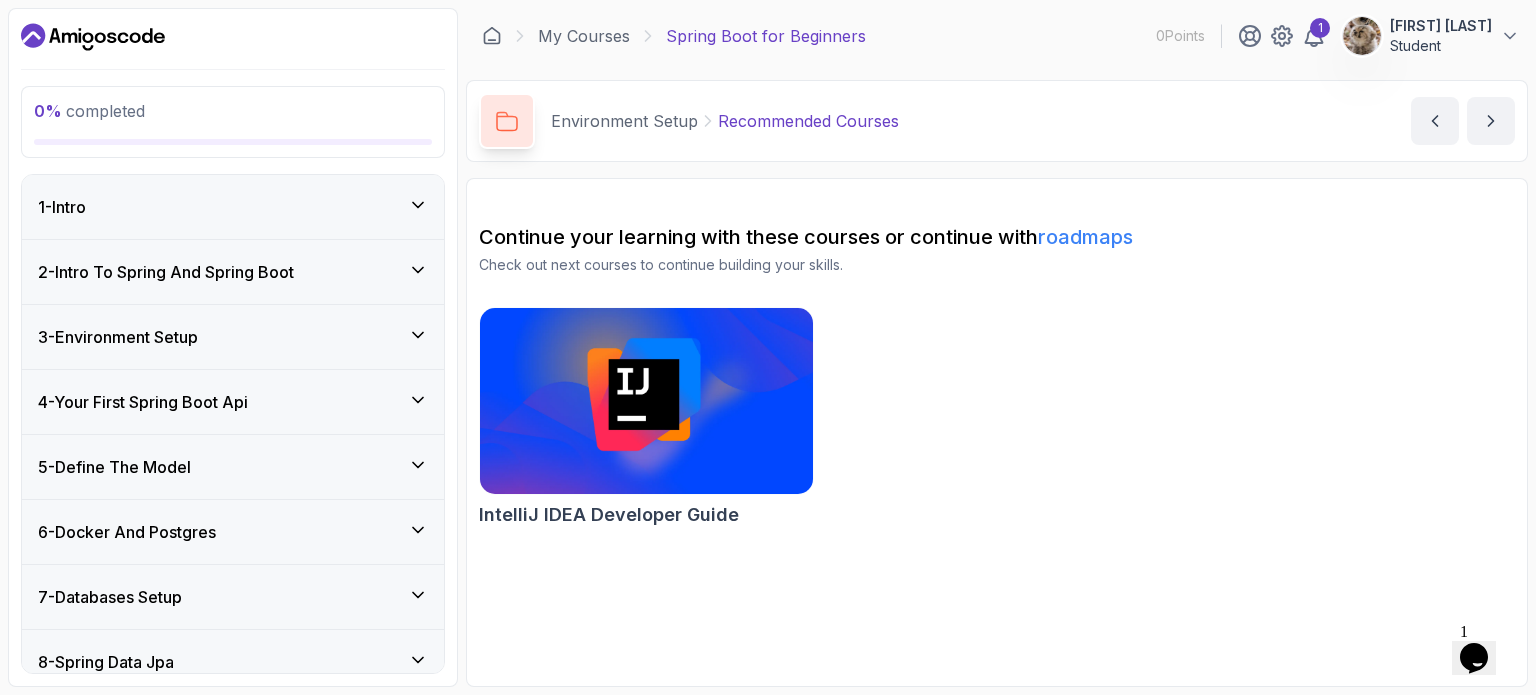 click on "2  -  Intro To Spring And Spring Boot" at bounding box center (233, 272) 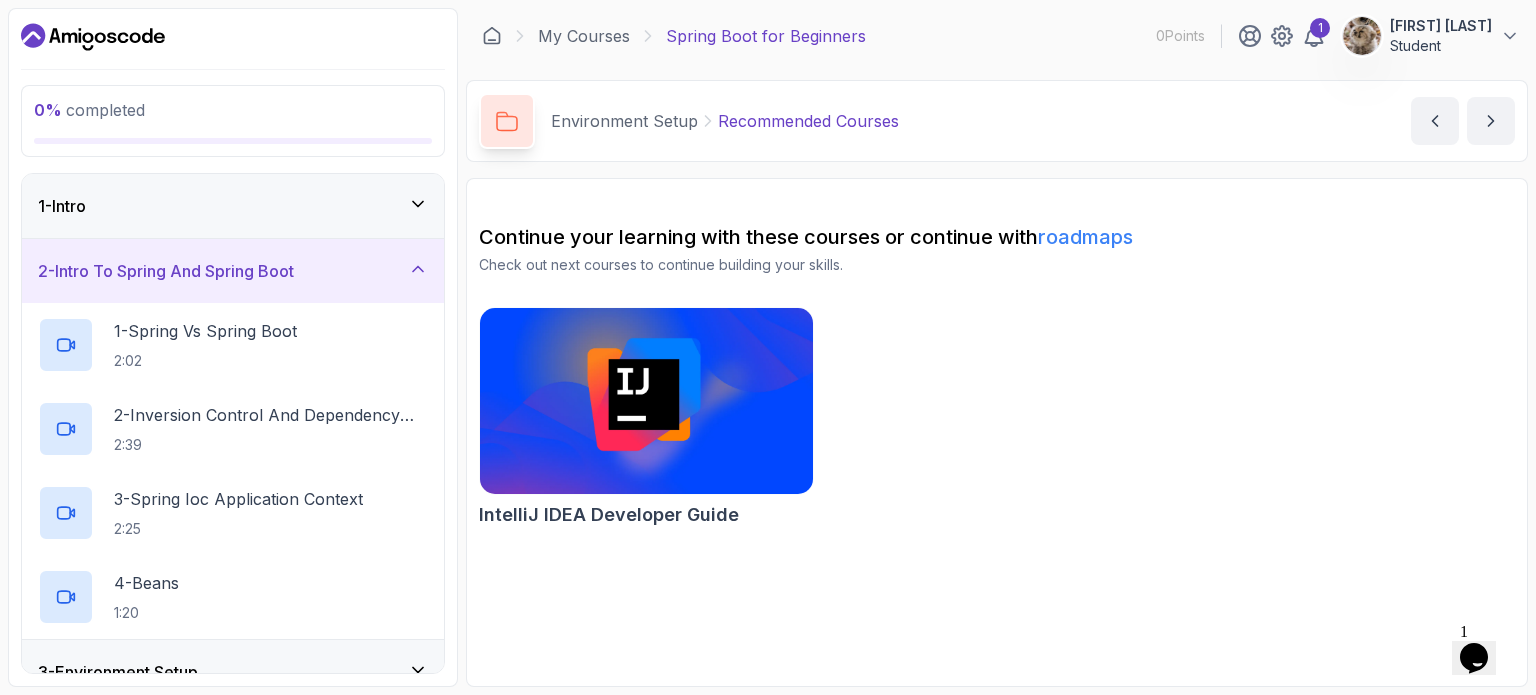 click on "1  -  Intro" at bounding box center (233, 206) 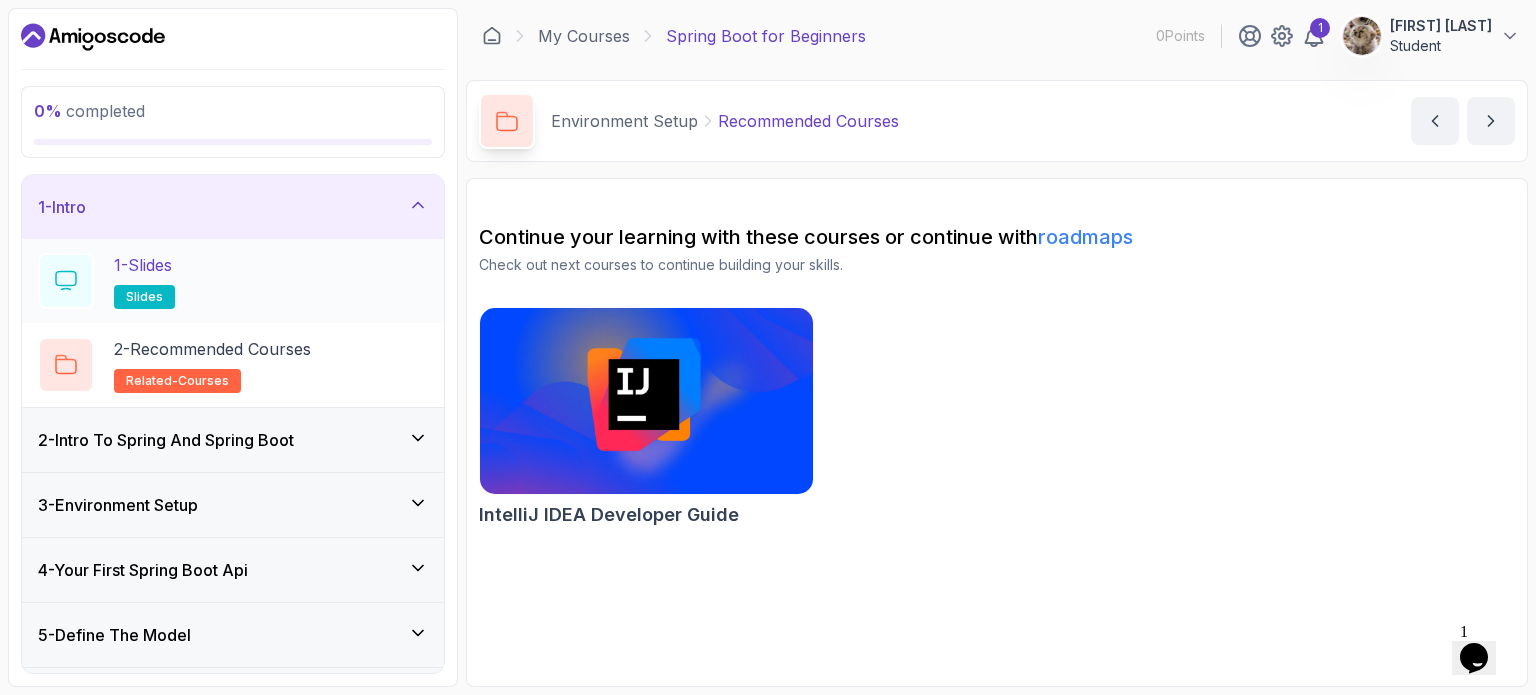 click on "1  -  Slides slides" at bounding box center [144, 281] 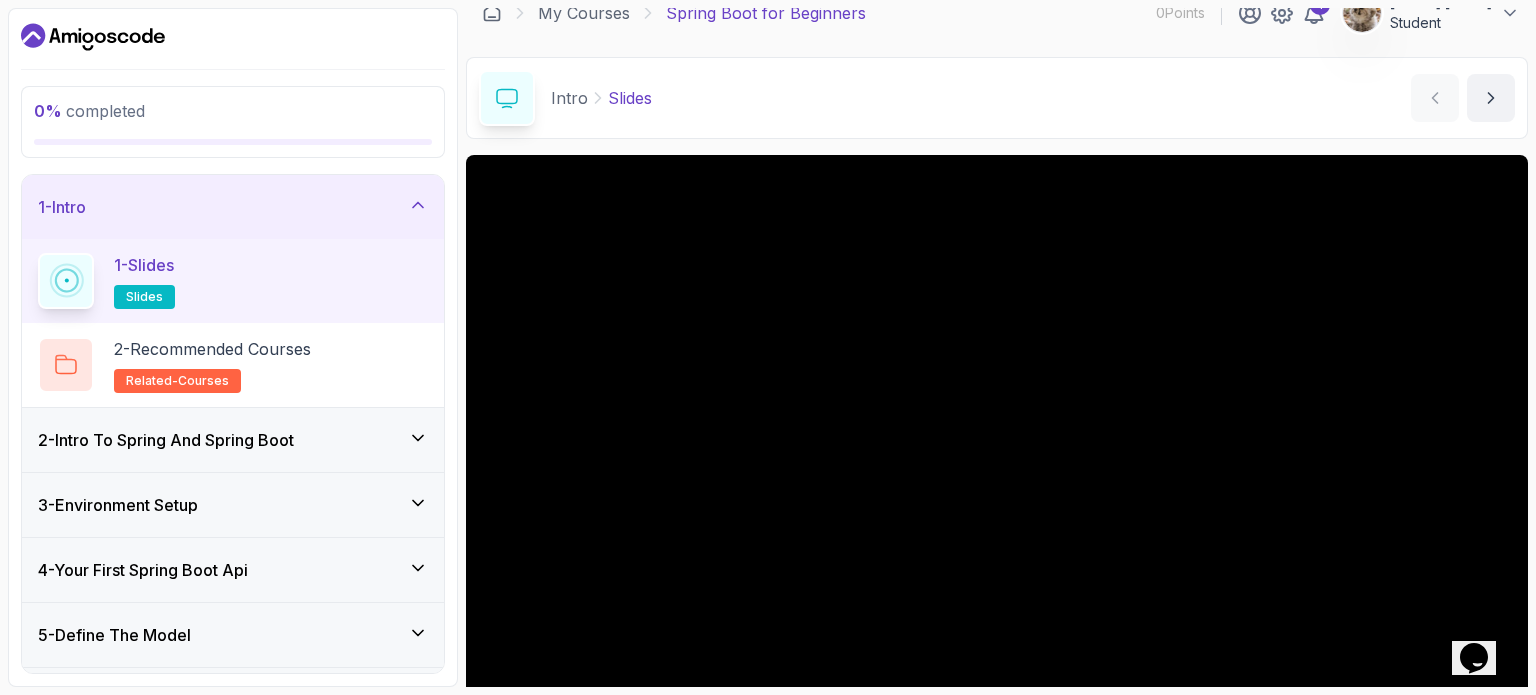 scroll, scrollTop: 0, scrollLeft: 0, axis: both 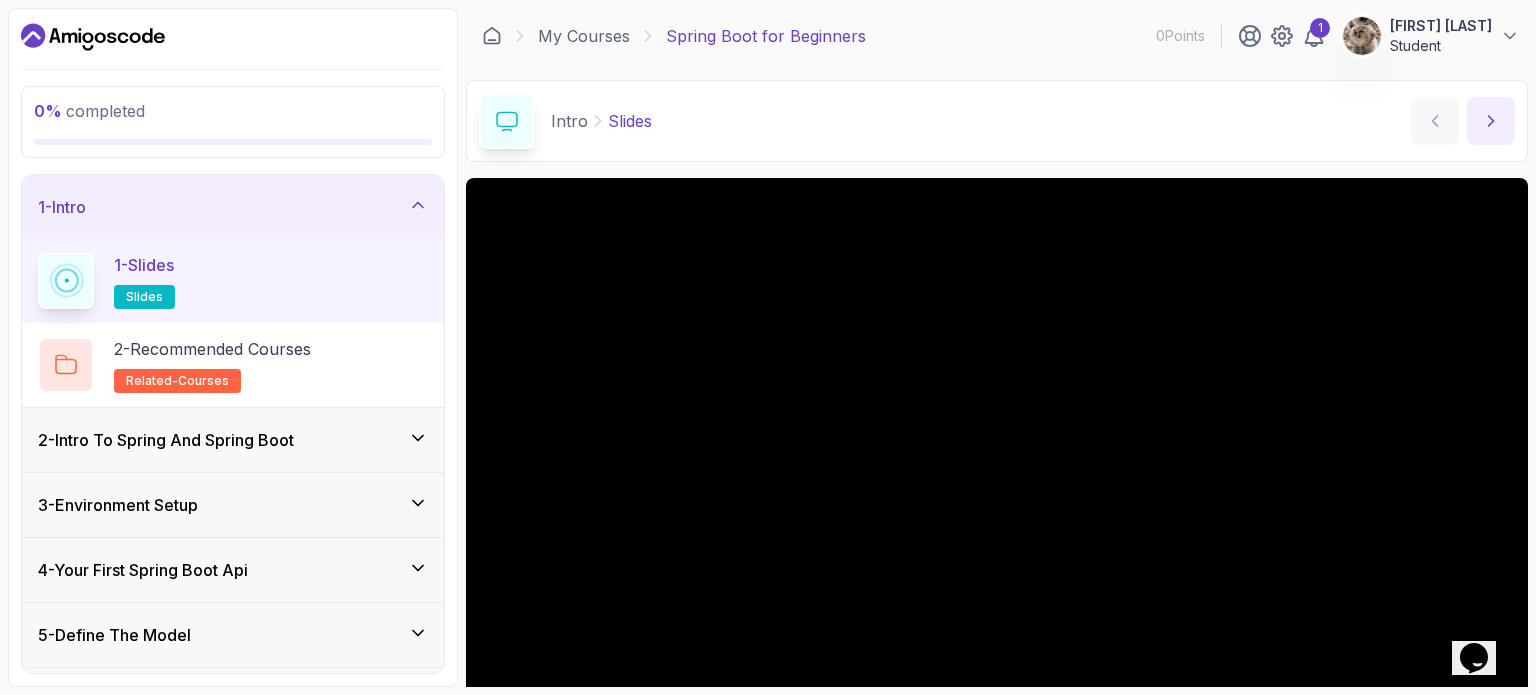 click at bounding box center (1491, 121) 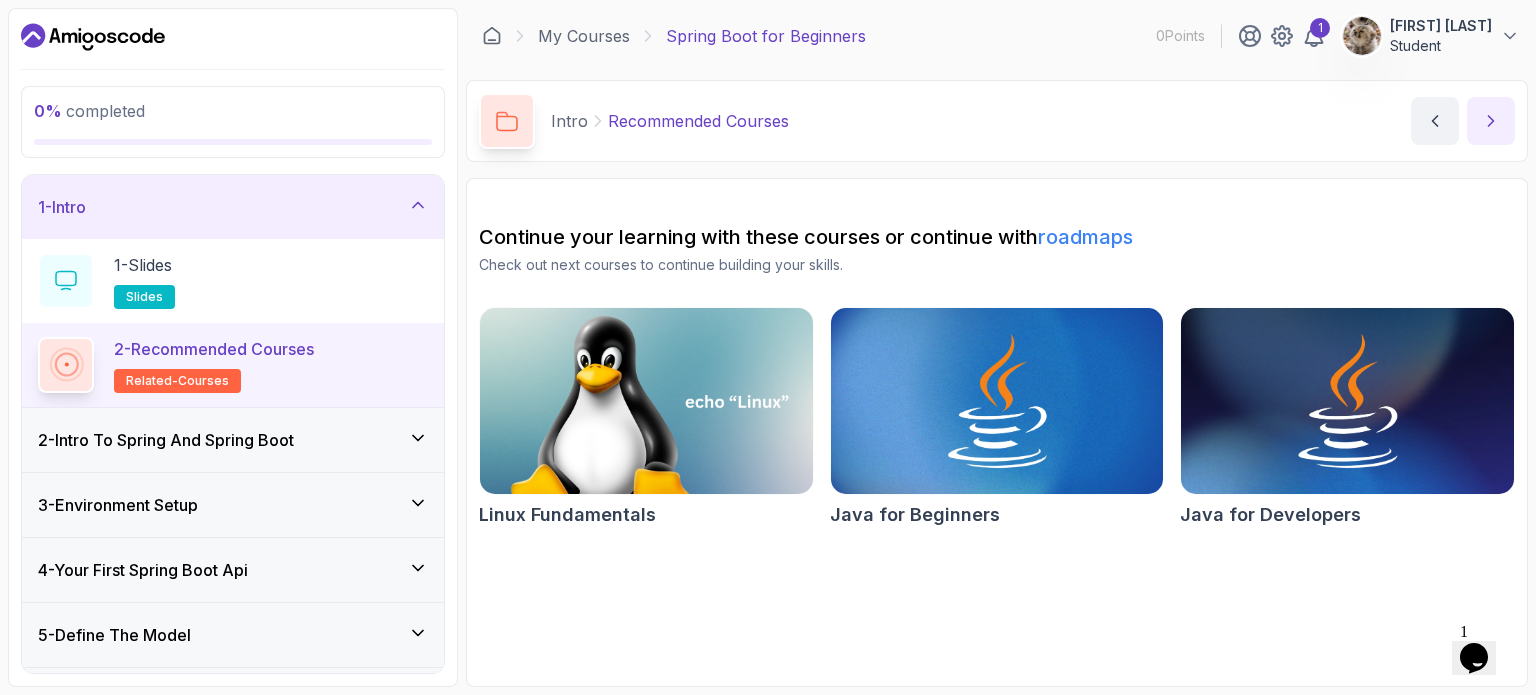 click 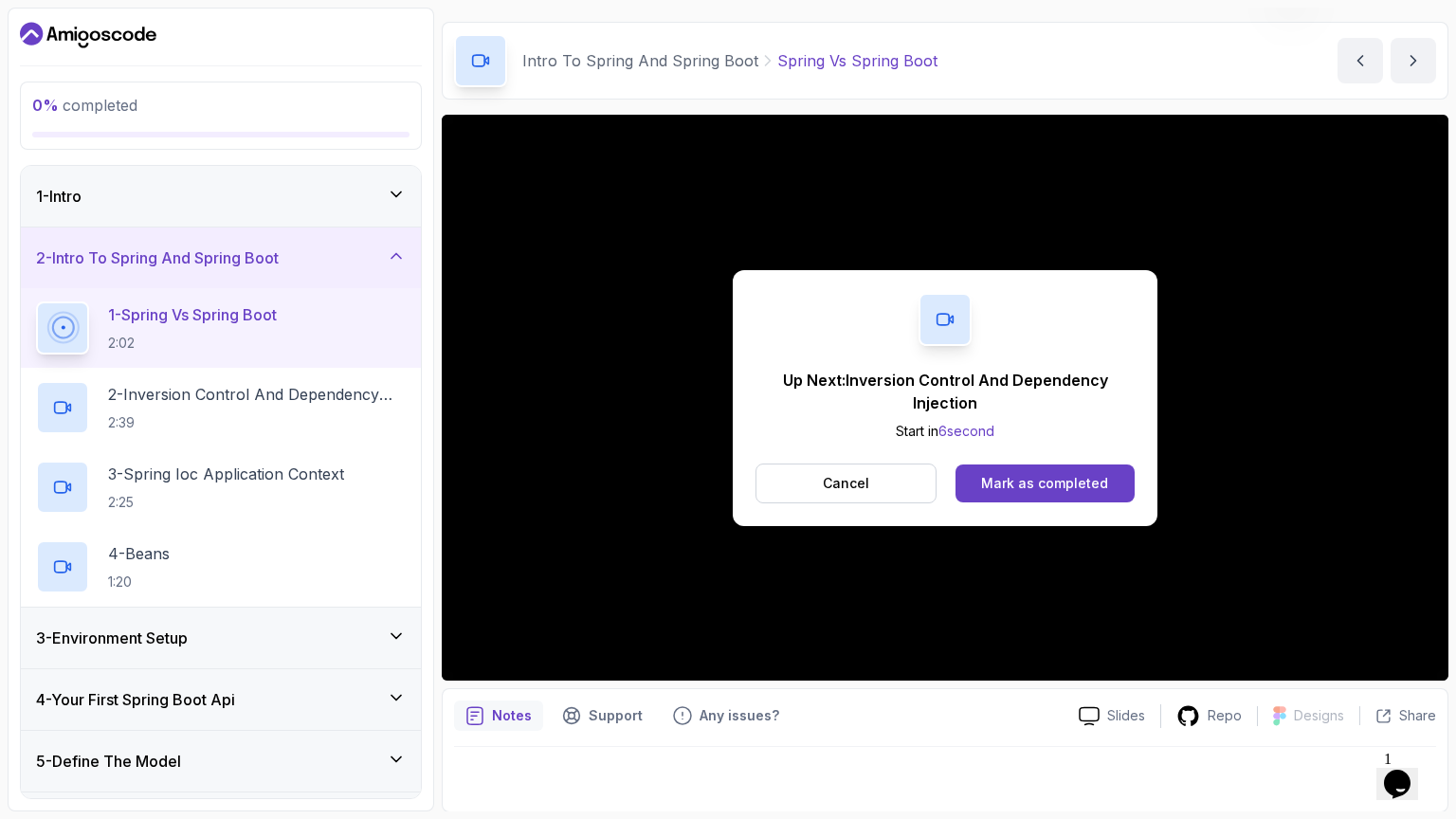 scroll, scrollTop: 214, scrollLeft: 0, axis: vertical 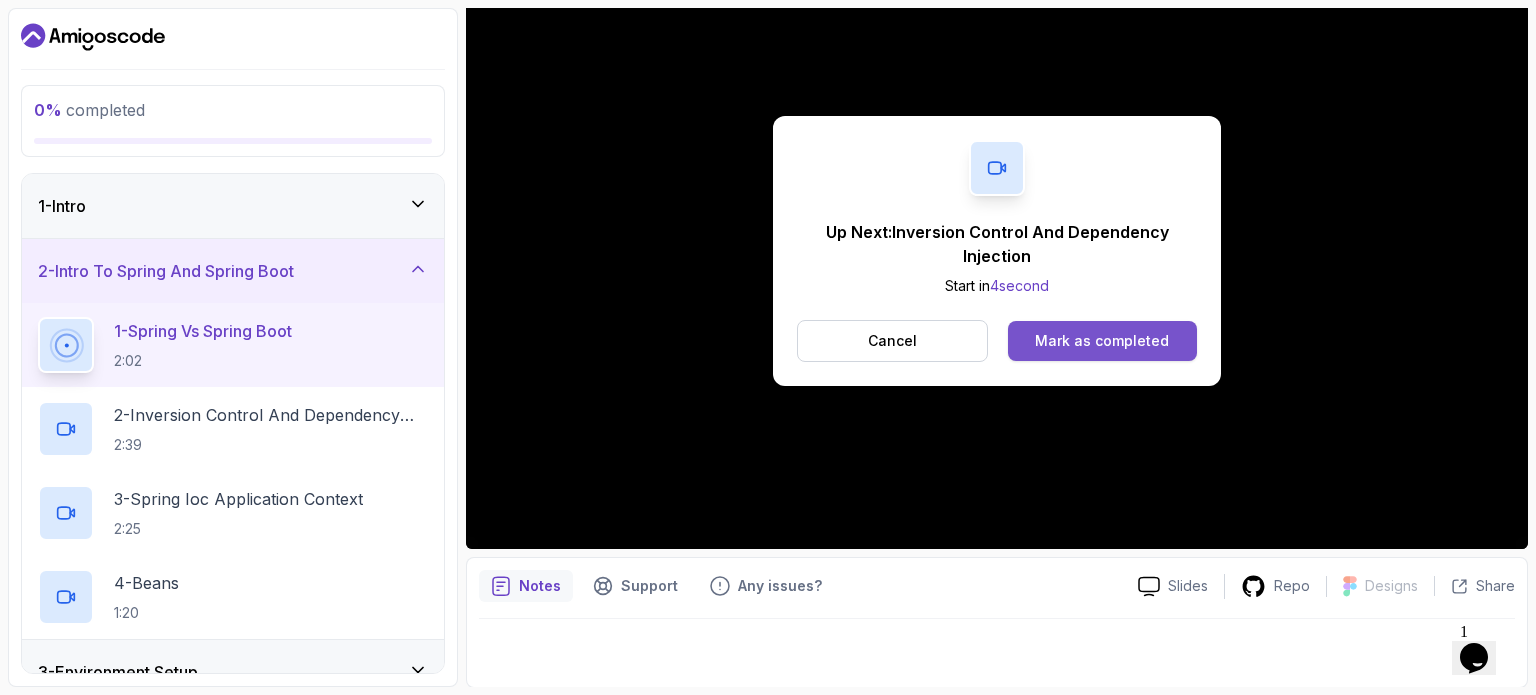 click on "Mark as completed" at bounding box center [1102, 341] 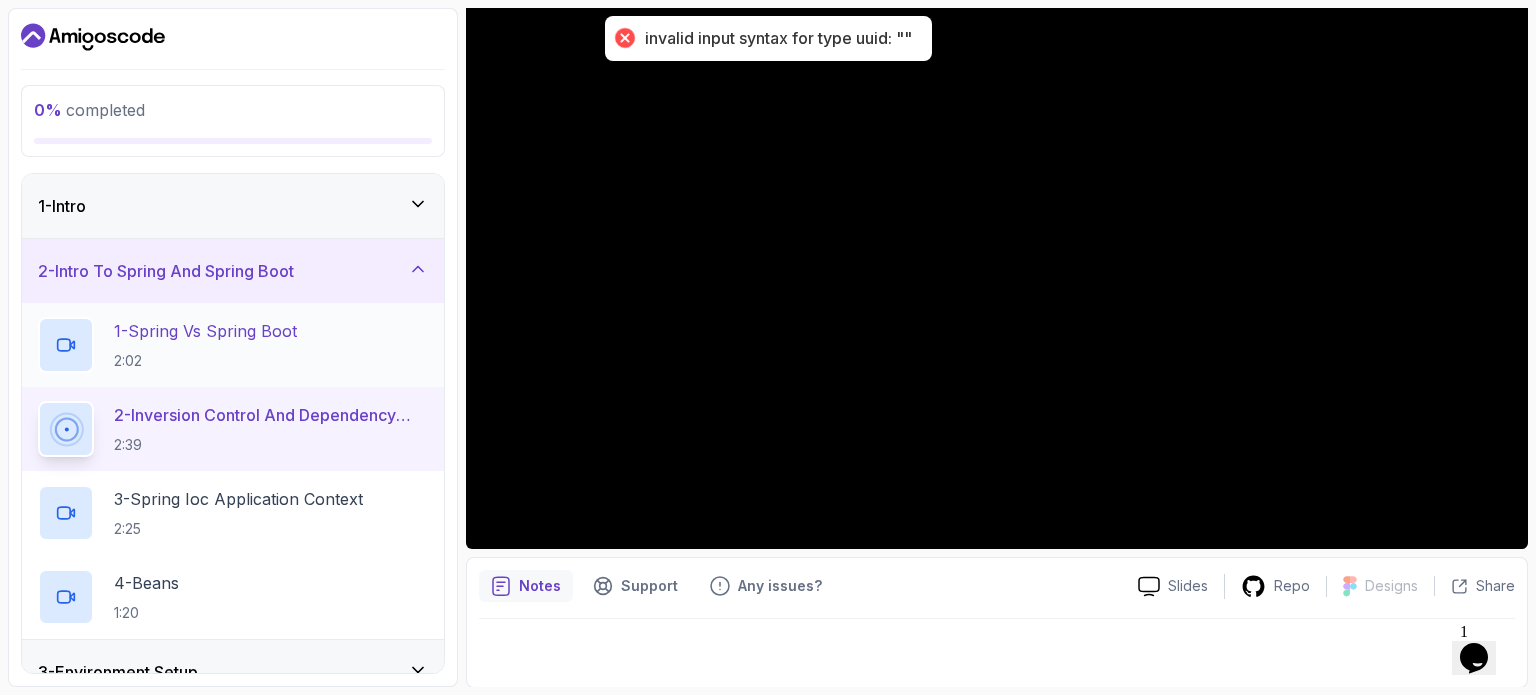 click on "1  -  Spring Vs Spring Boot" at bounding box center (205, 331) 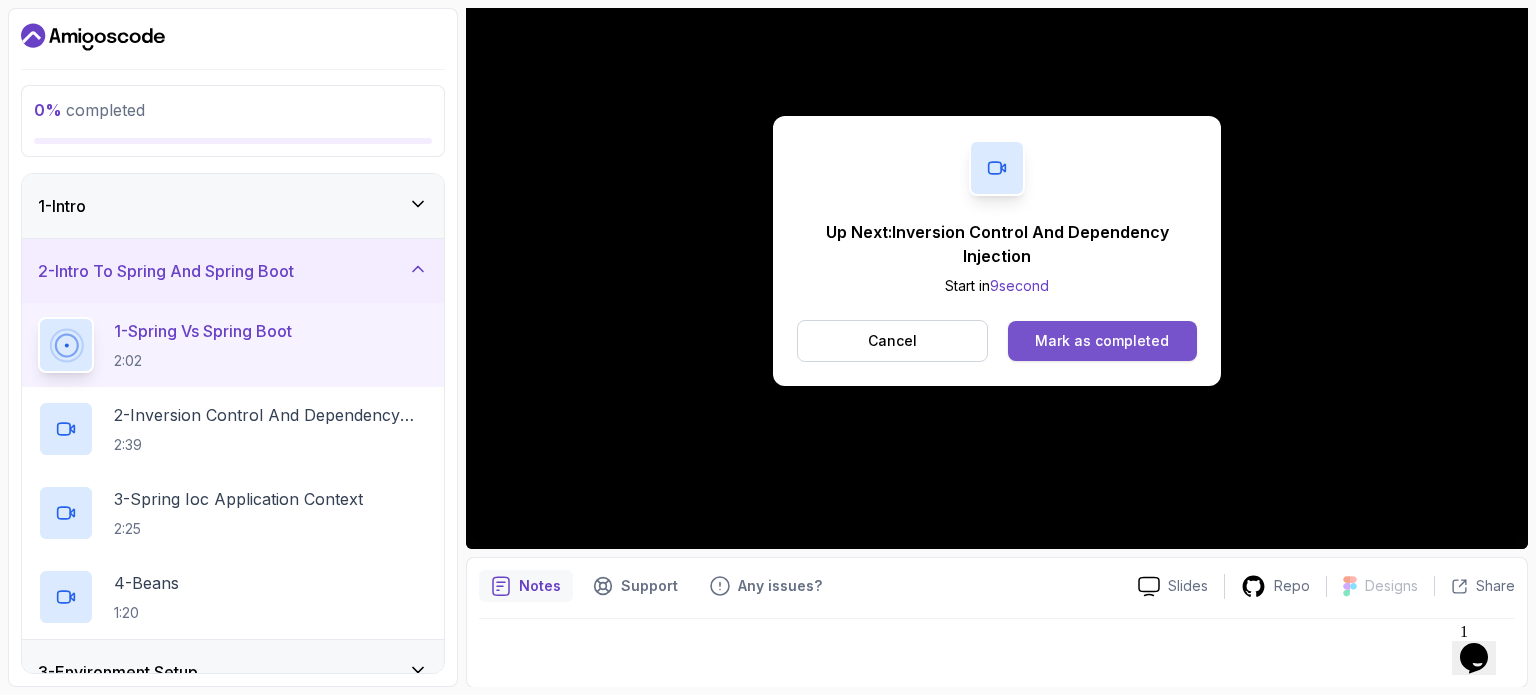 click on "Mark as completed" at bounding box center (1102, 341) 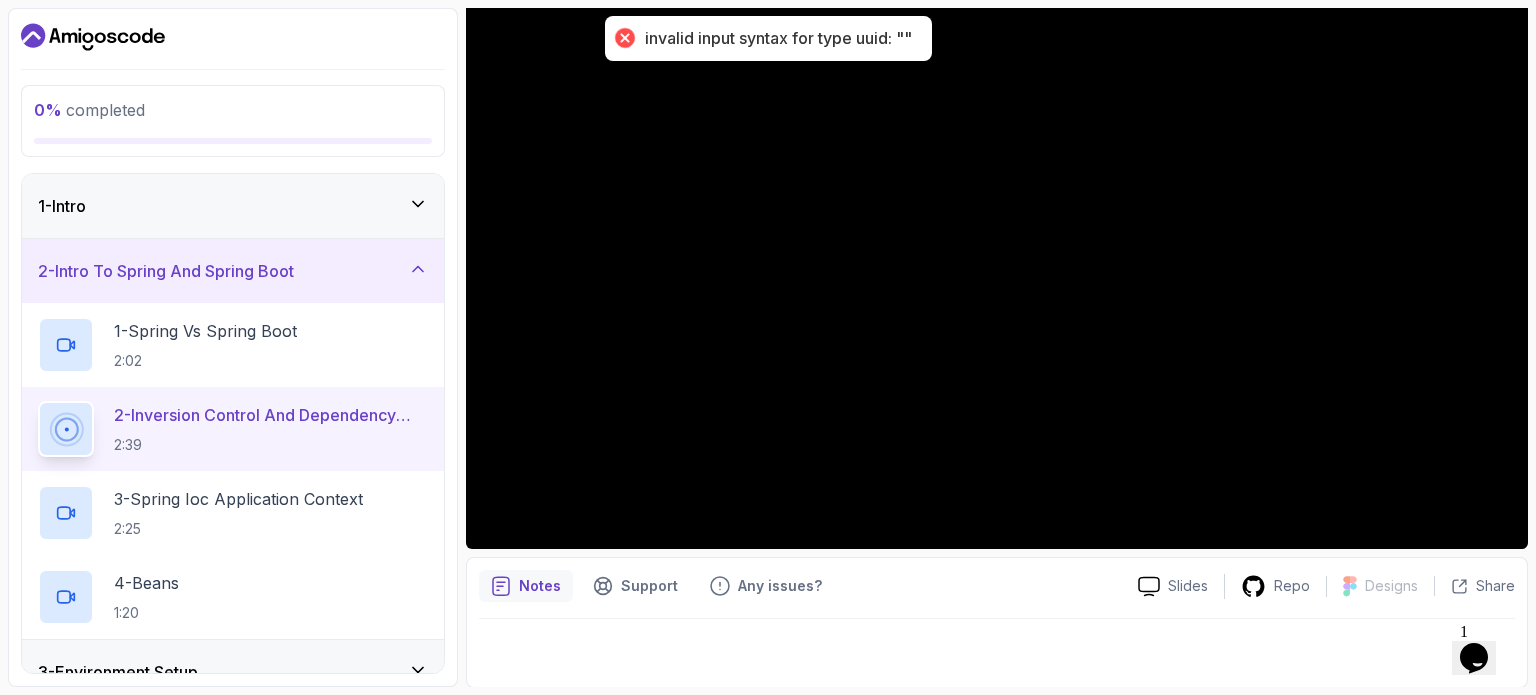 click on "0 % completed 1  -  Intro 2  -  Intro To Spring And Spring Boot 1  -  Spring Vs Spring Boot 2:02 2  -  Inversion Control And Dependency Injection 2:39 3  -  Spring Ioc Application Context 2:25 4  -  Beans 1:20 3  -  Environment Setup 4  -  Your First Spring Boot Api 5  -  Define The Model 6  -  Docker And Postgres 7  -  Databases Setup 8  -  Spring Data Jpa 9  -  Crud 10  -  Exercises 11  -  Artificial Intelligence 12  -  Outro My Courses Spring Boot for Beginners 0  Points 1 [FIRST] [LAST] Student 2 - Intro To Spring And Spring Boot  0 % completed Intro To Spring And Spring Boot Inversion Control And Dependency Injection Inversion Control And Dependency Injection by  [NAME] Slides Repo Designs Design not available Share Notes Support Any issues? Slides Repo Designs Design not available Share" at bounding box center (768, 347) 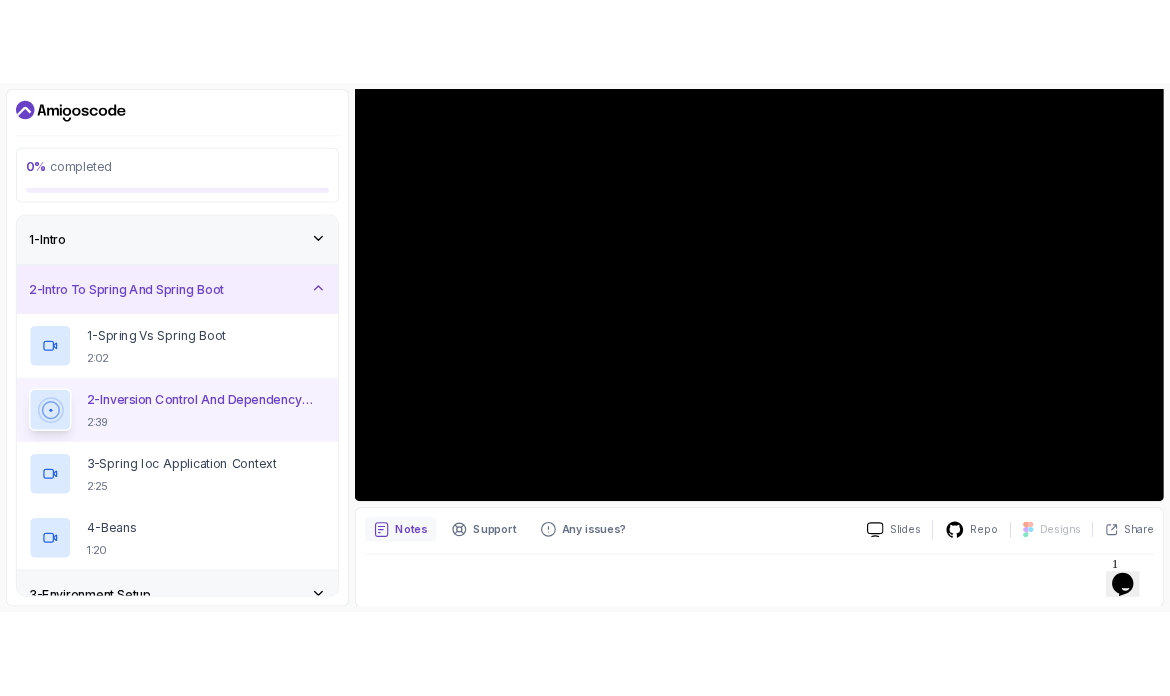 scroll, scrollTop: 76, scrollLeft: 0, axis: vertical 